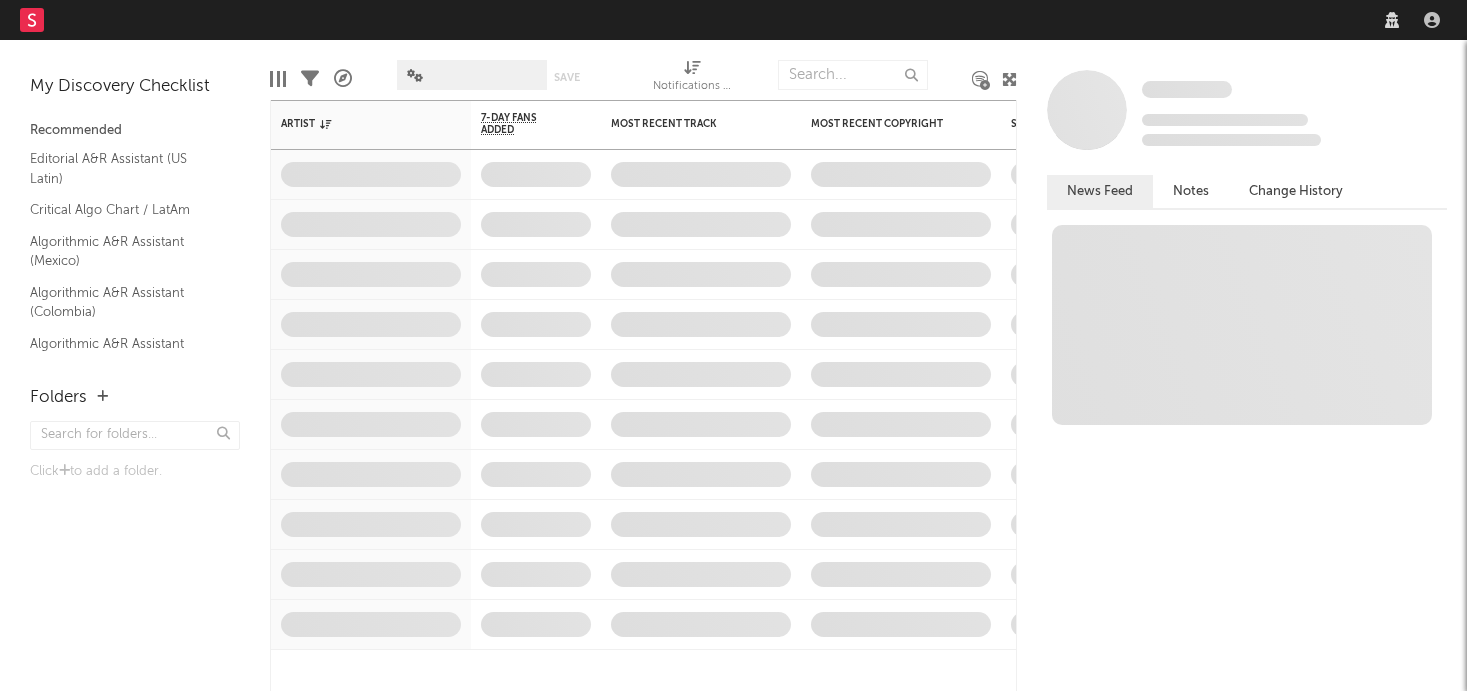 scroll, scrollTop: 0, scrollLeft: 0, axis: both 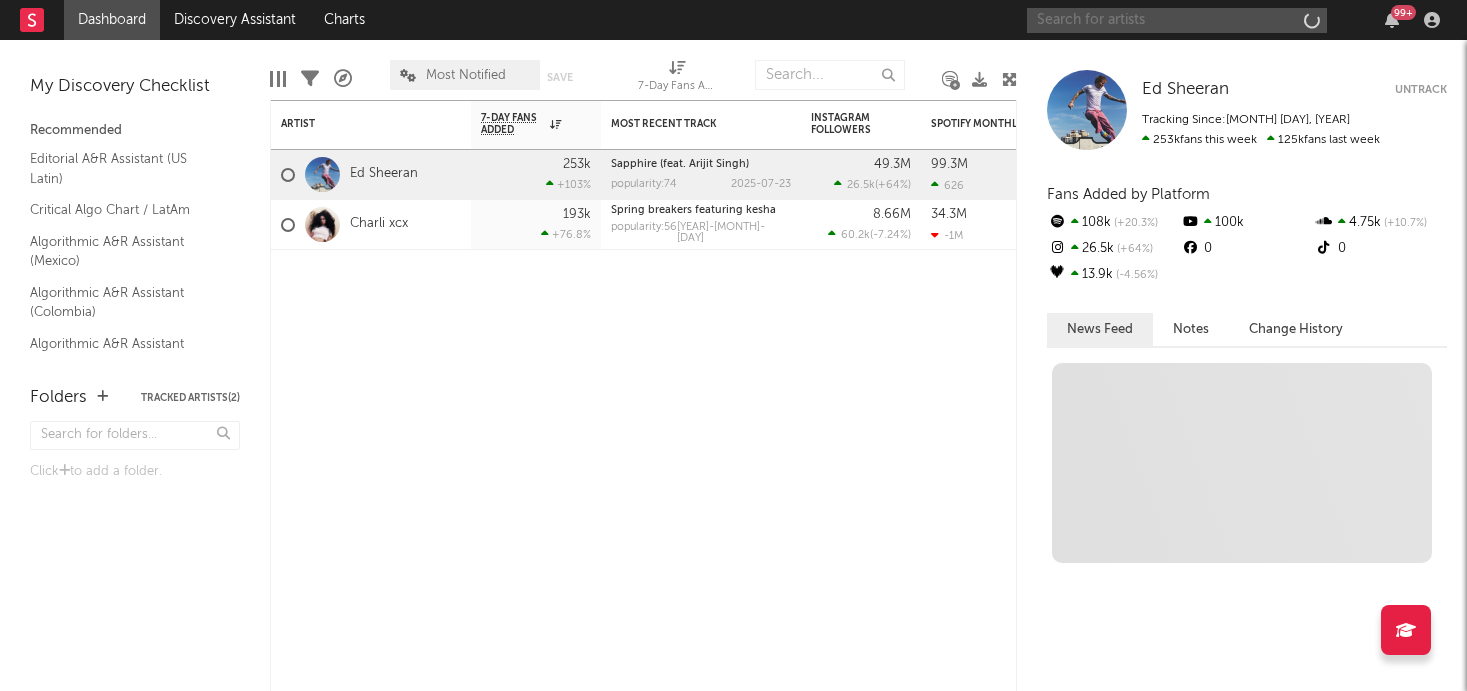 click at bounding box center (1177, 20) 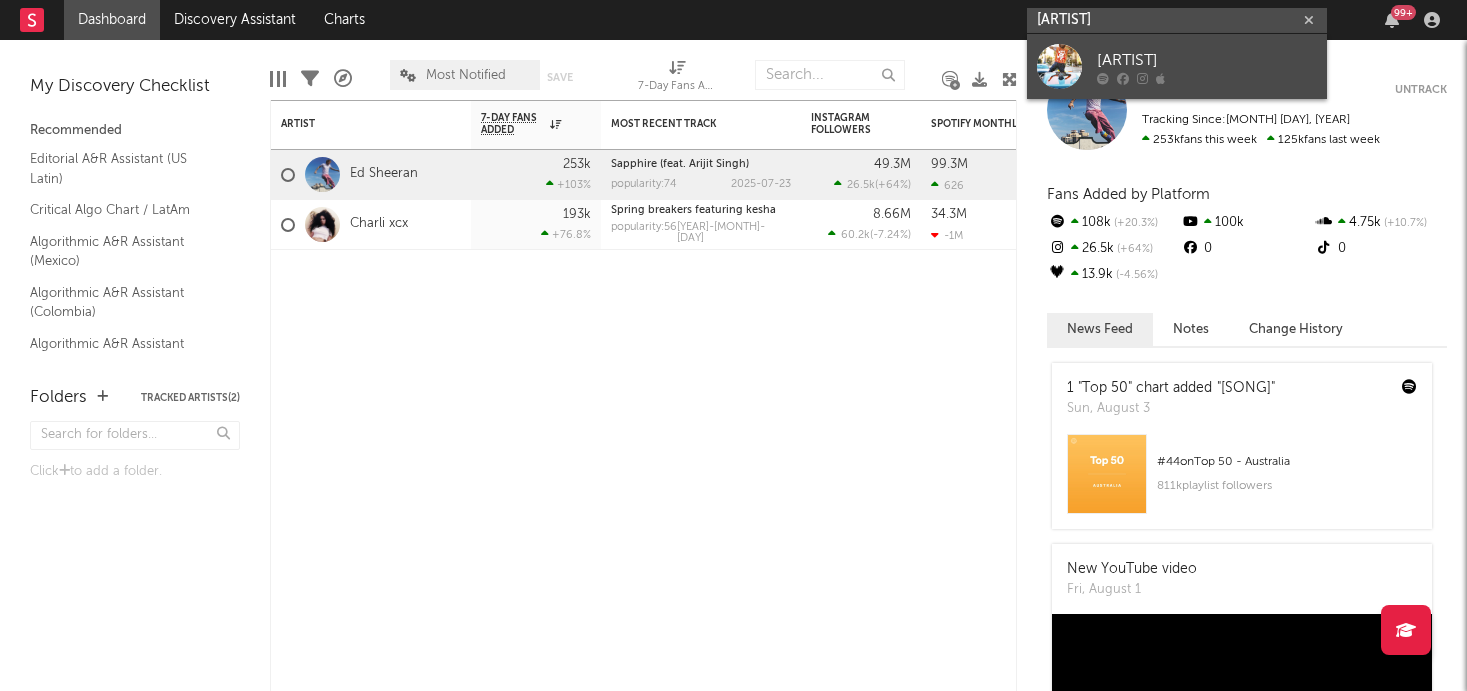 type on "[ARTIST]" 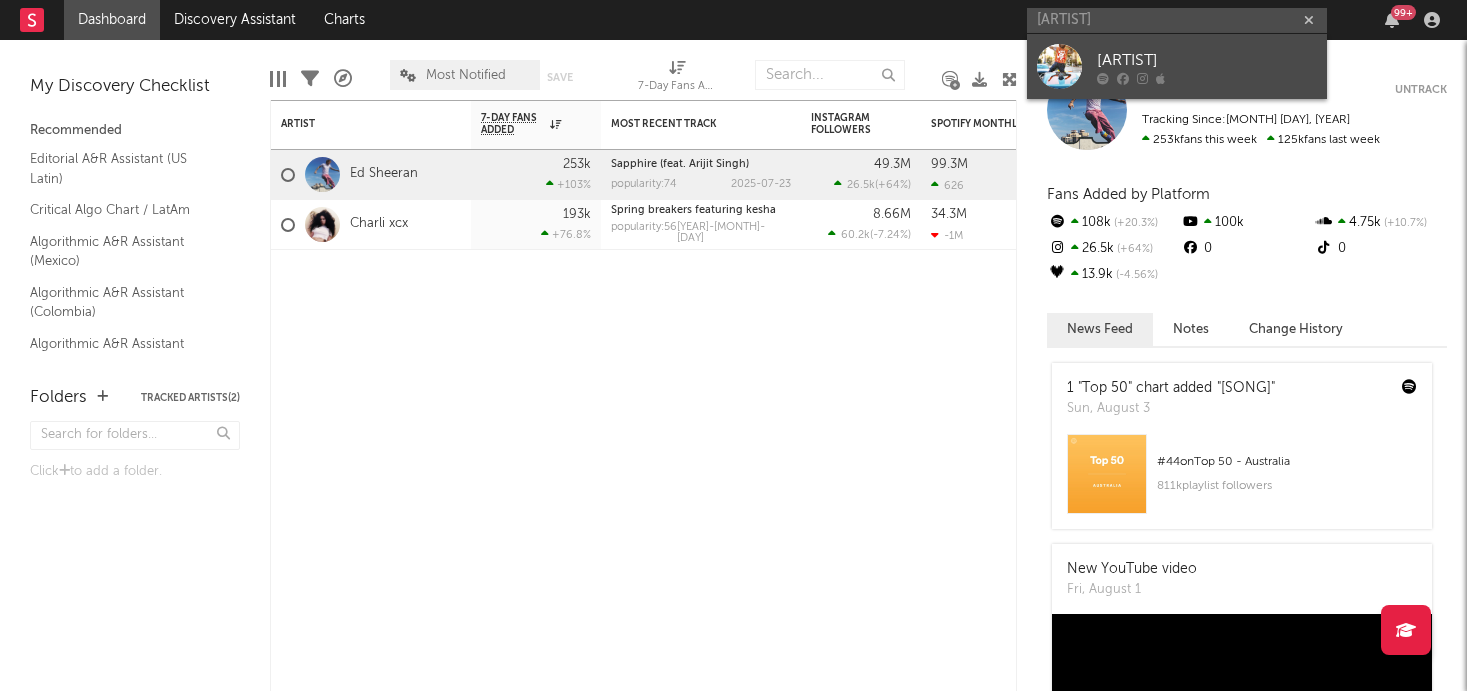 click at bounding box center (1059, 66) 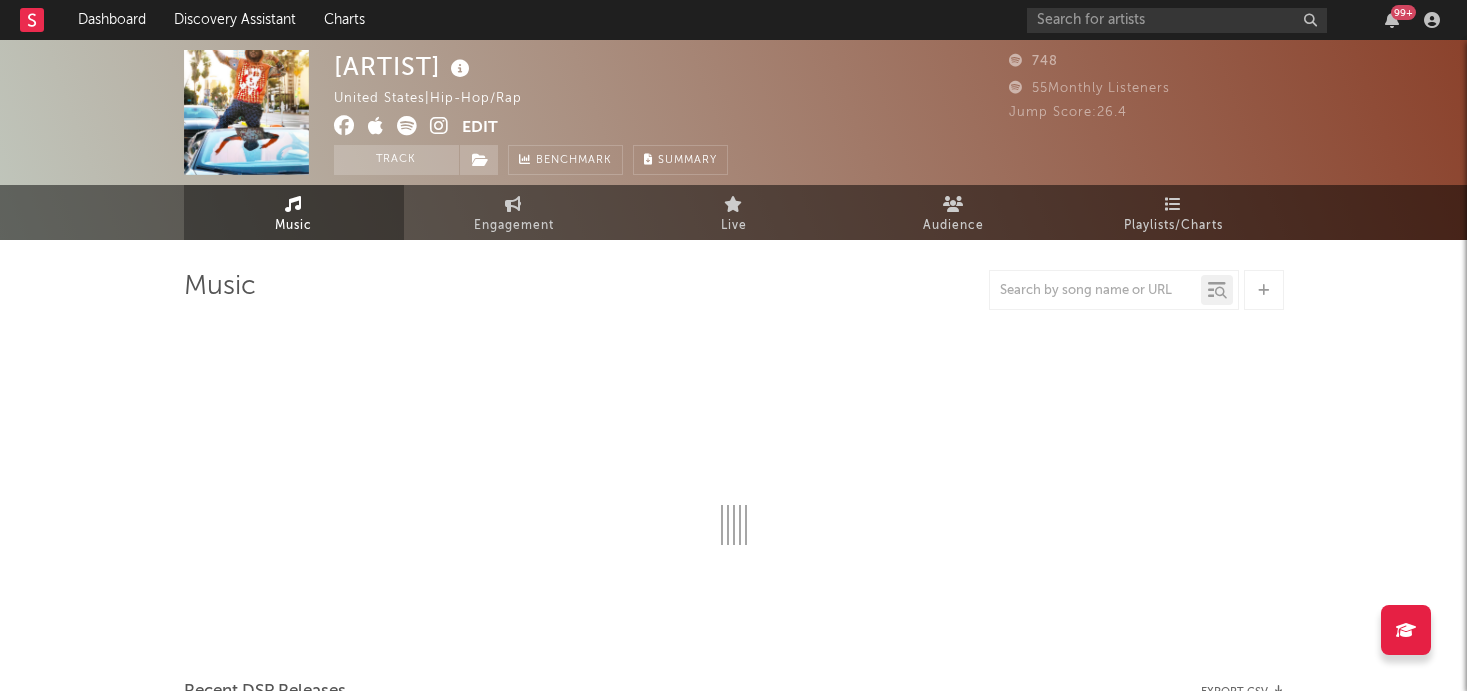 select on "1w" 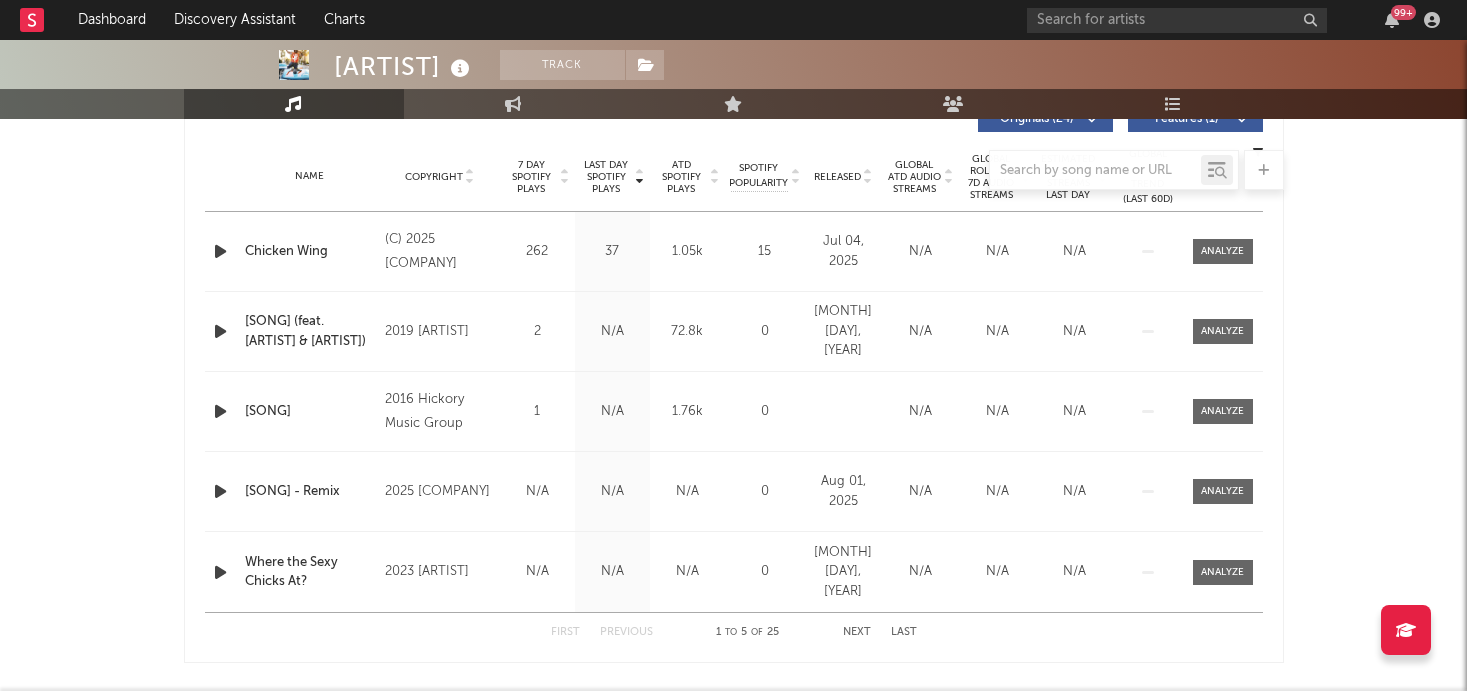 scroll, scrollTop: 735, scrollLeft: 0, axis: vertical 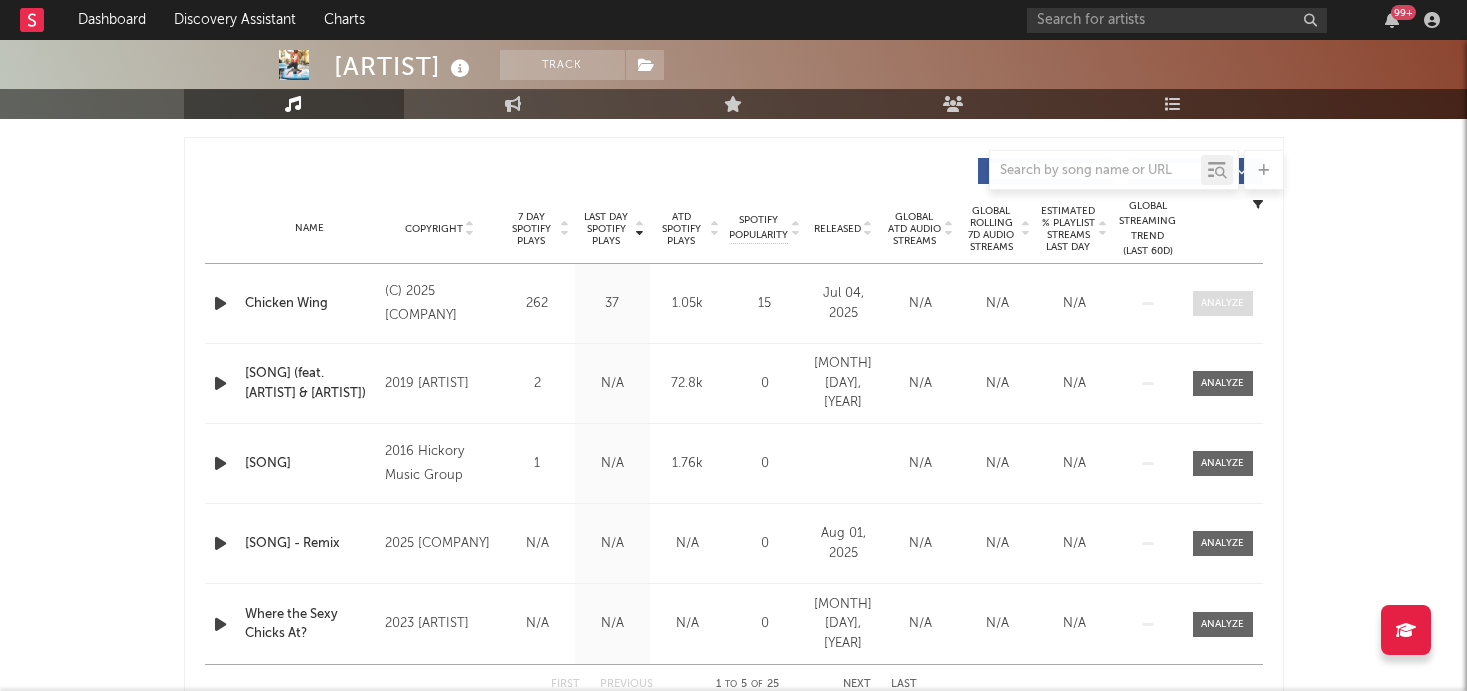click at bounding box center (1222, 303) 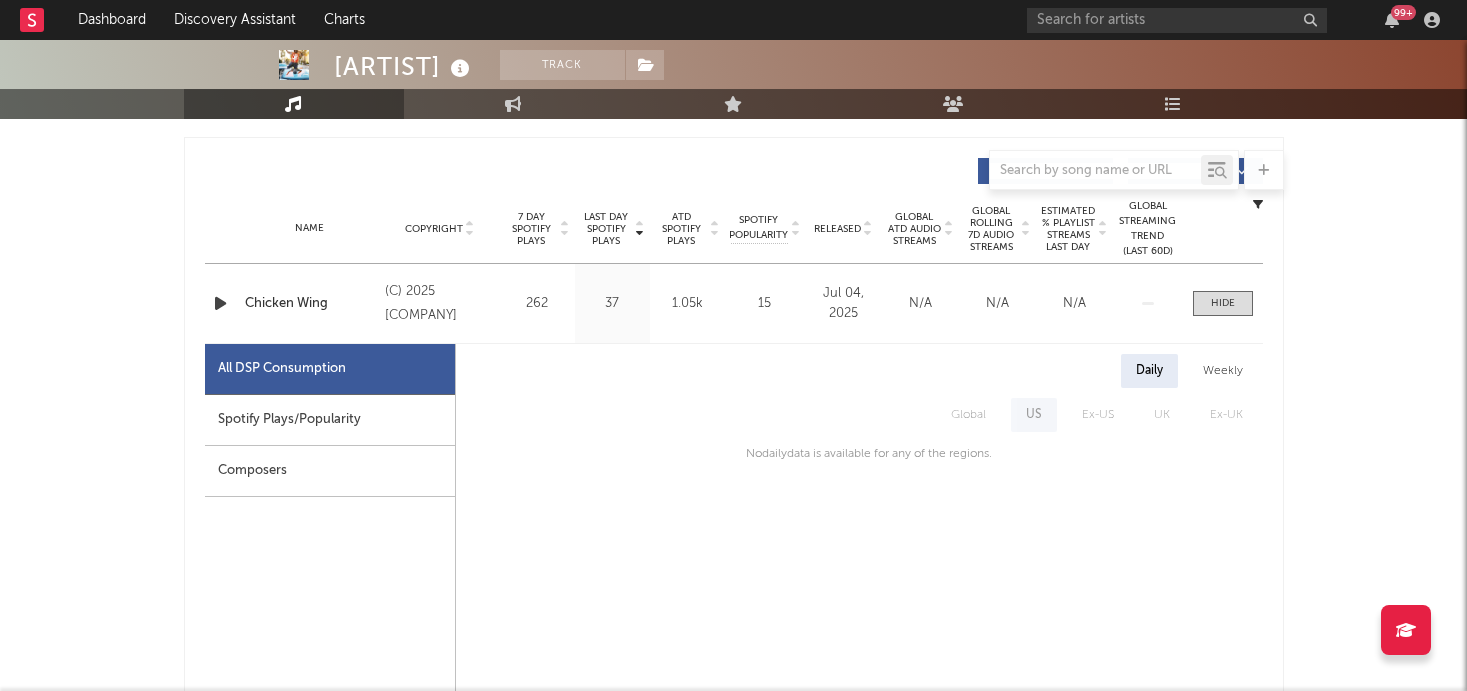 scroll, scrollTop: 750, scrollLeft: 0, axis: vertical 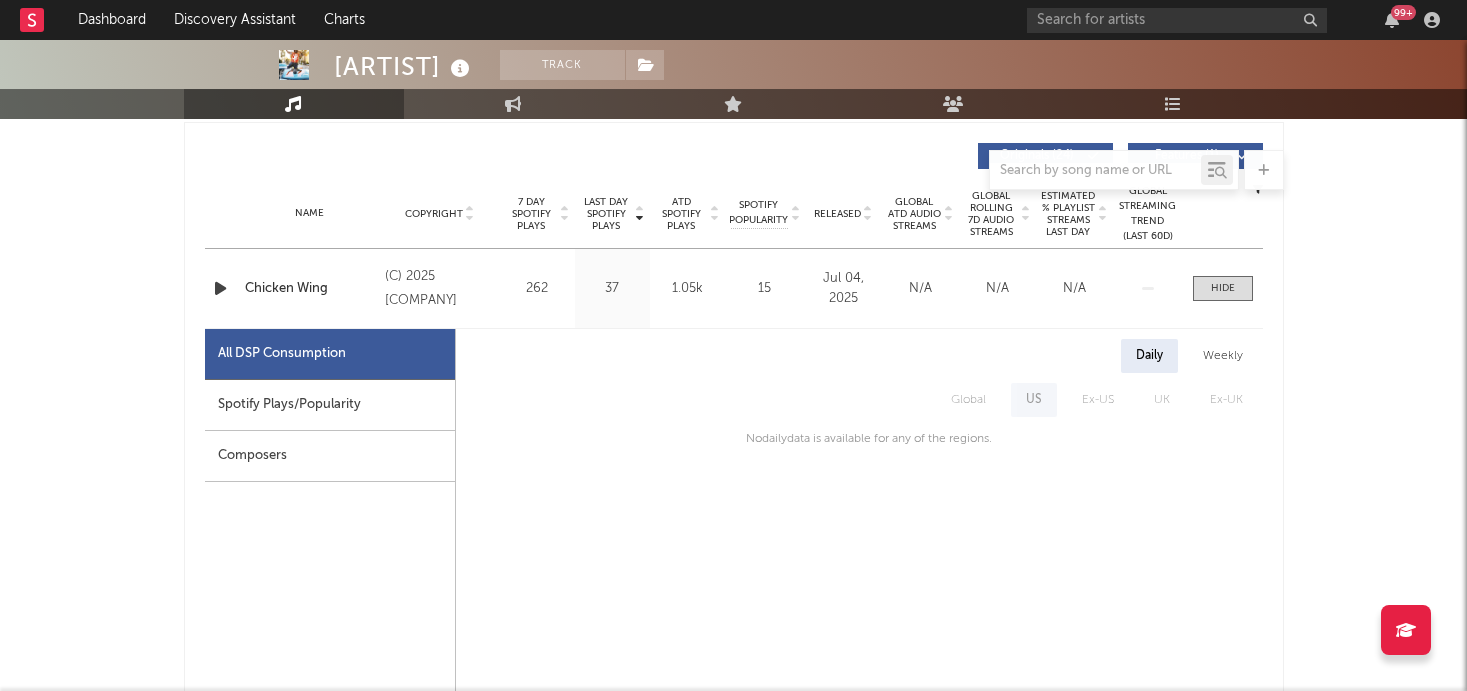 click on "Spotify Plays/Popularity" at bounding box center (330, 405) 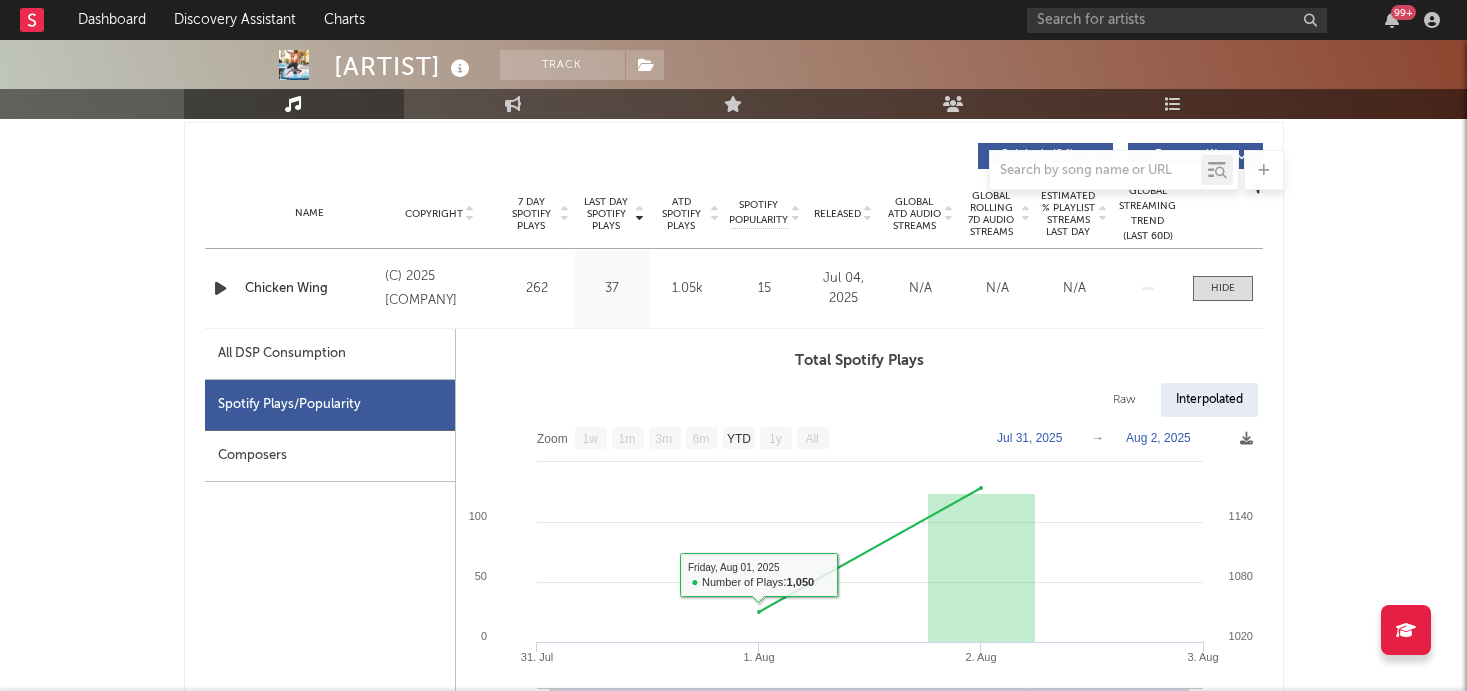 click on "Composers" at bounding box center [330, 456] 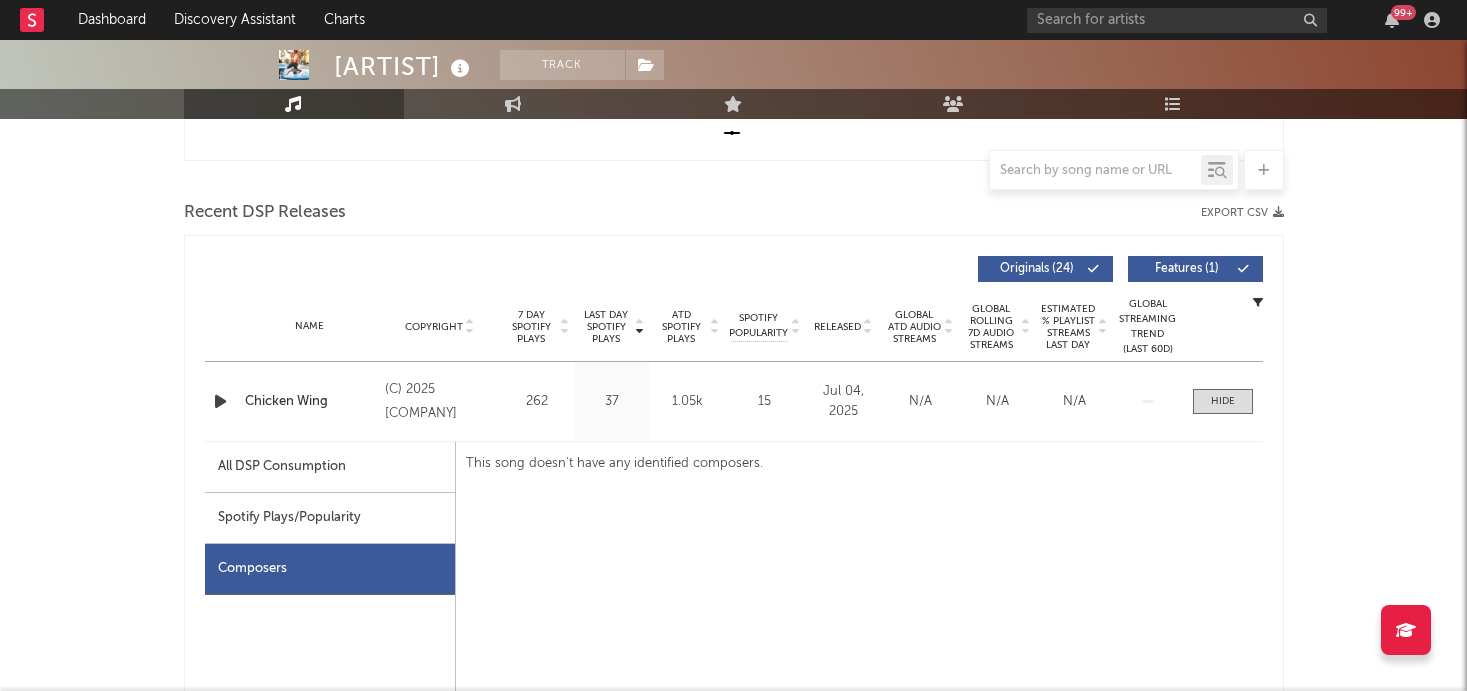 scroll, scrollTop: 527, scrollLeft: 0, axis: vertical 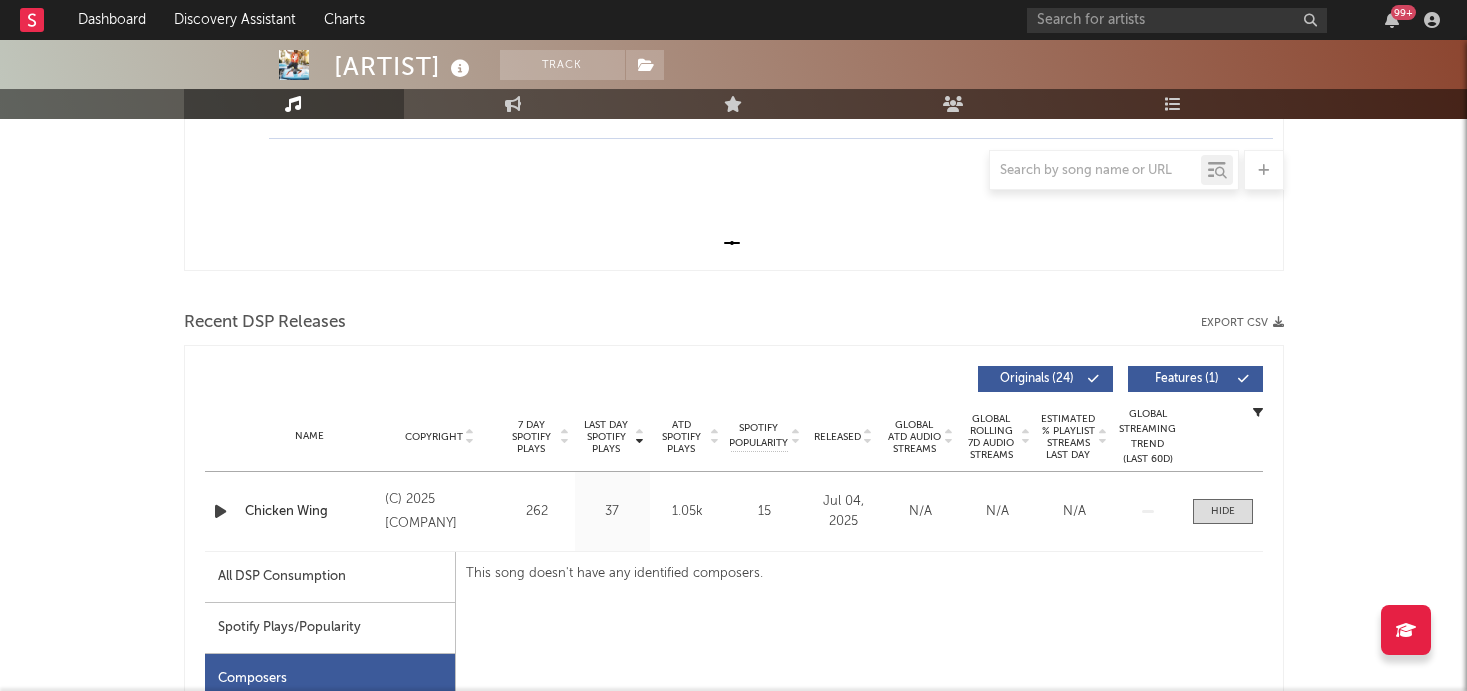 click at bounding box center [220, 511] 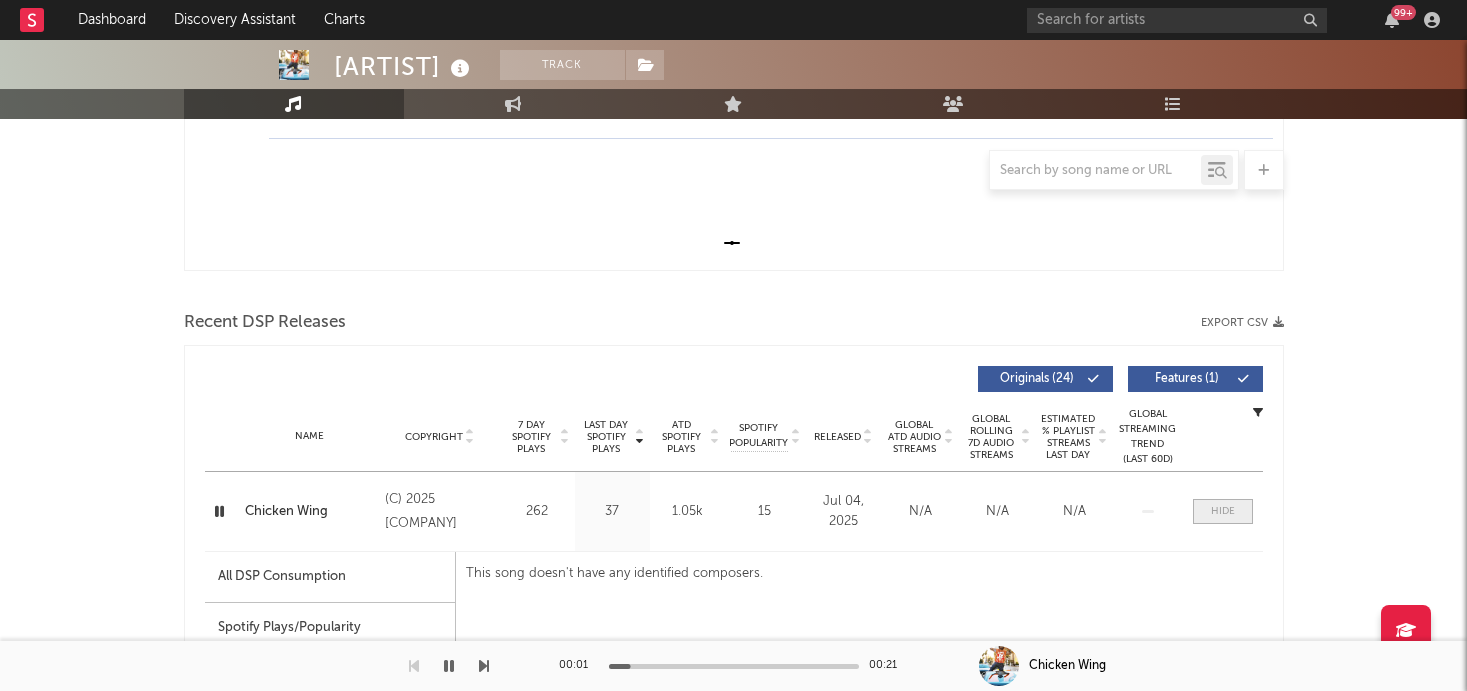 click at bounding box center [1223, 511] 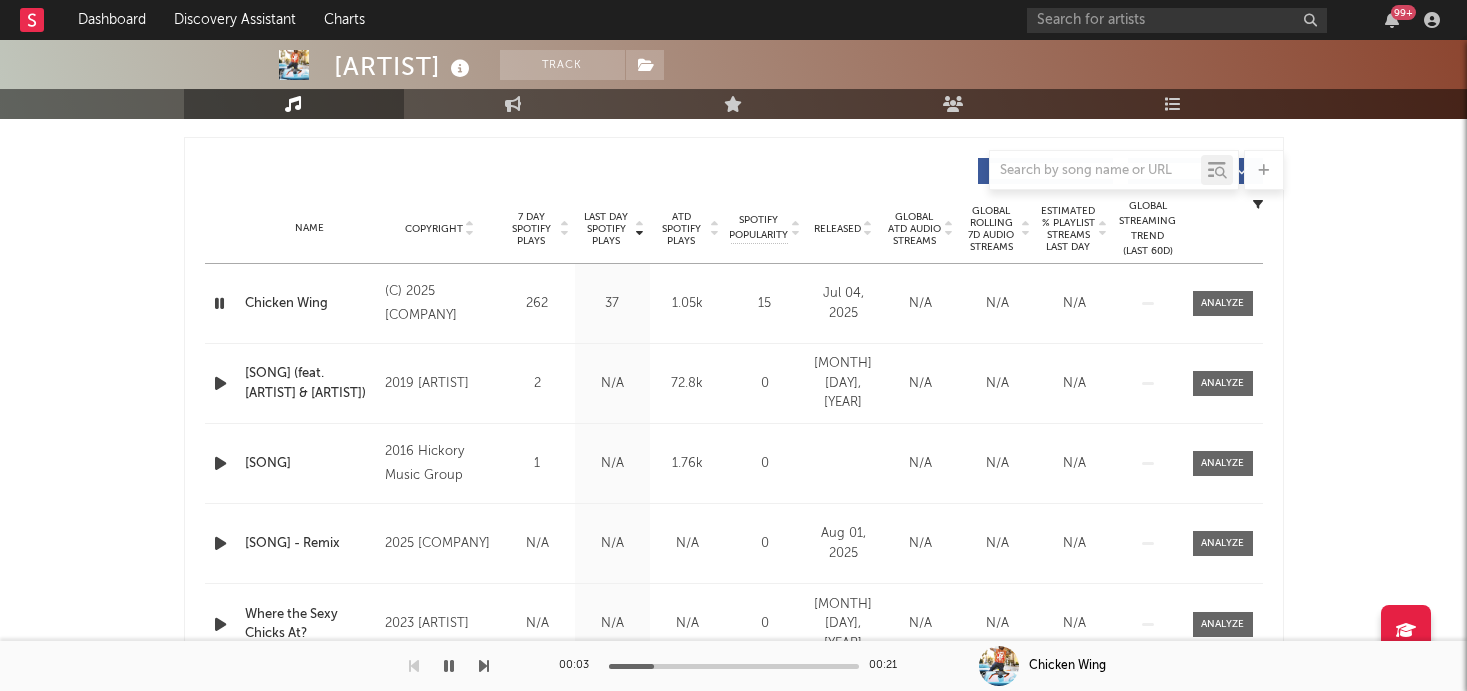 scroll, scrollTop: 854, scrollLeft: 0, axis: vertical 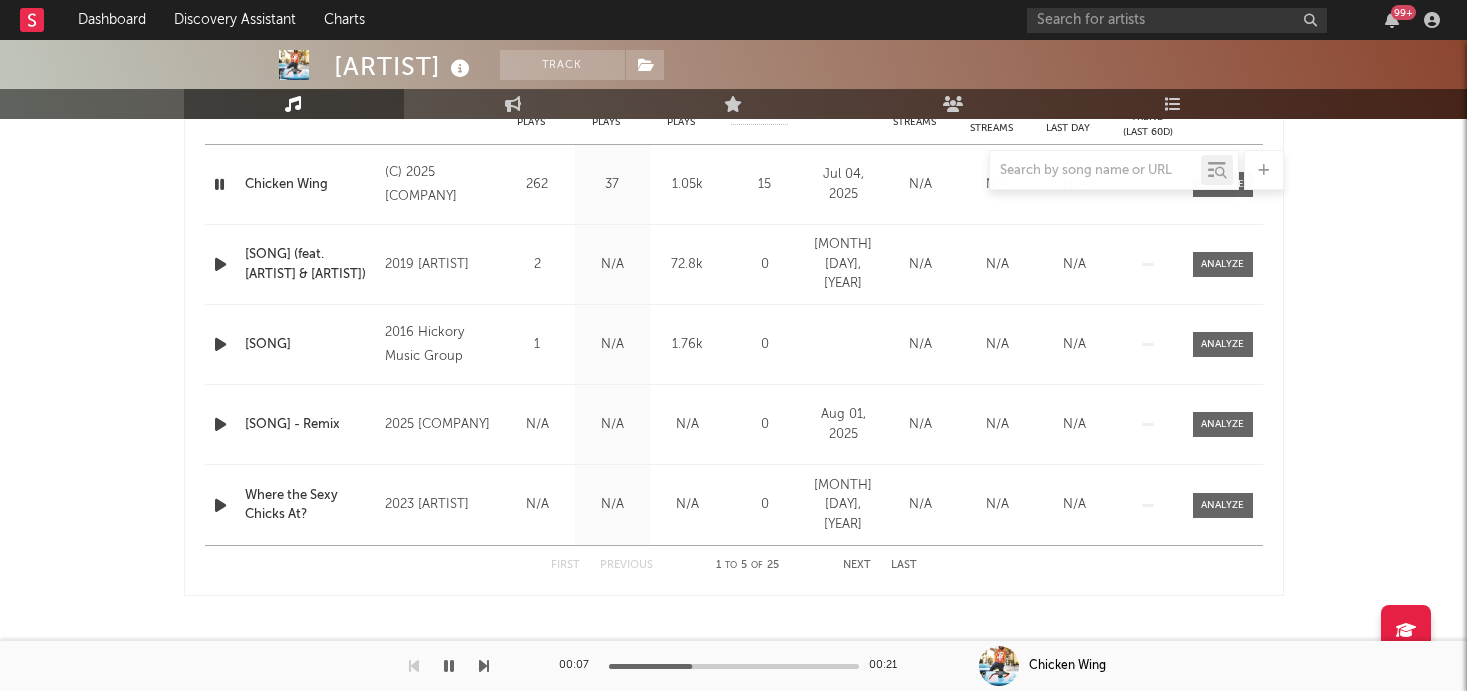 click at bounding box center [449, 666] 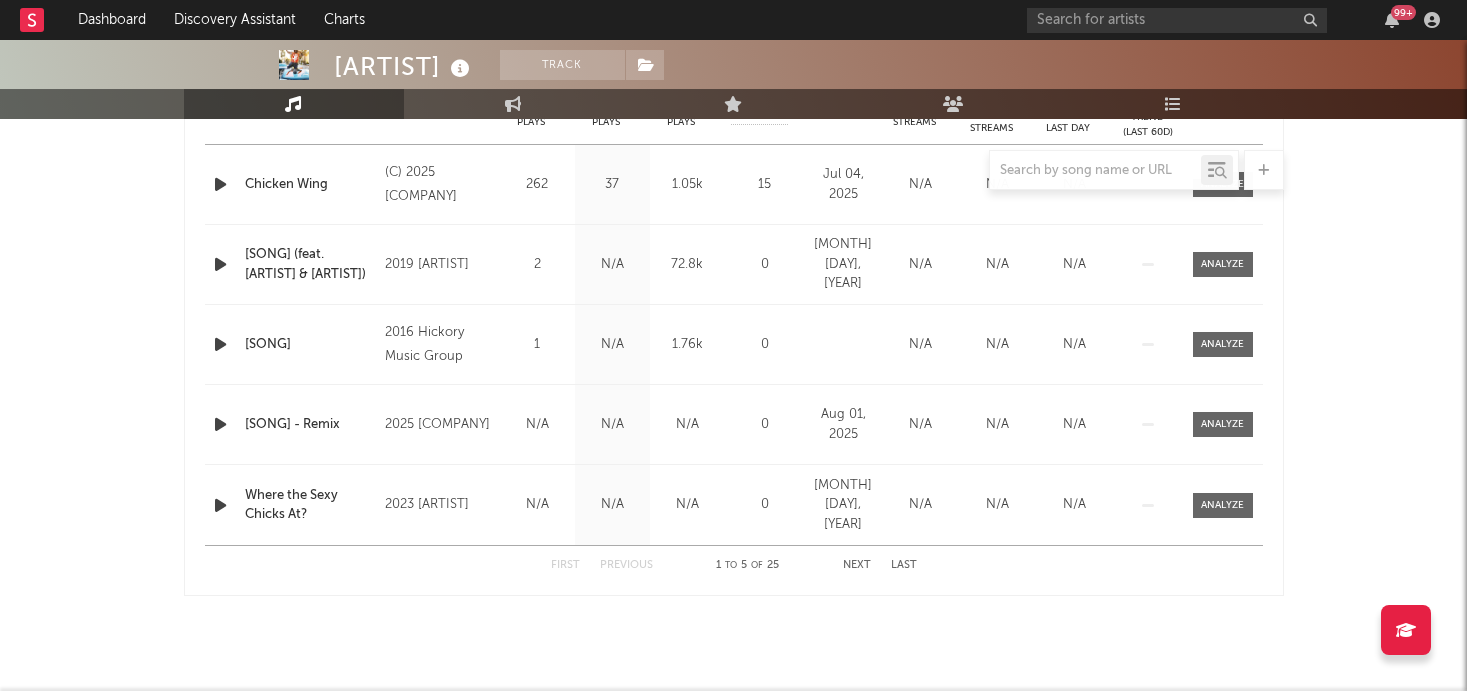 click at bounding box center [220, 424] 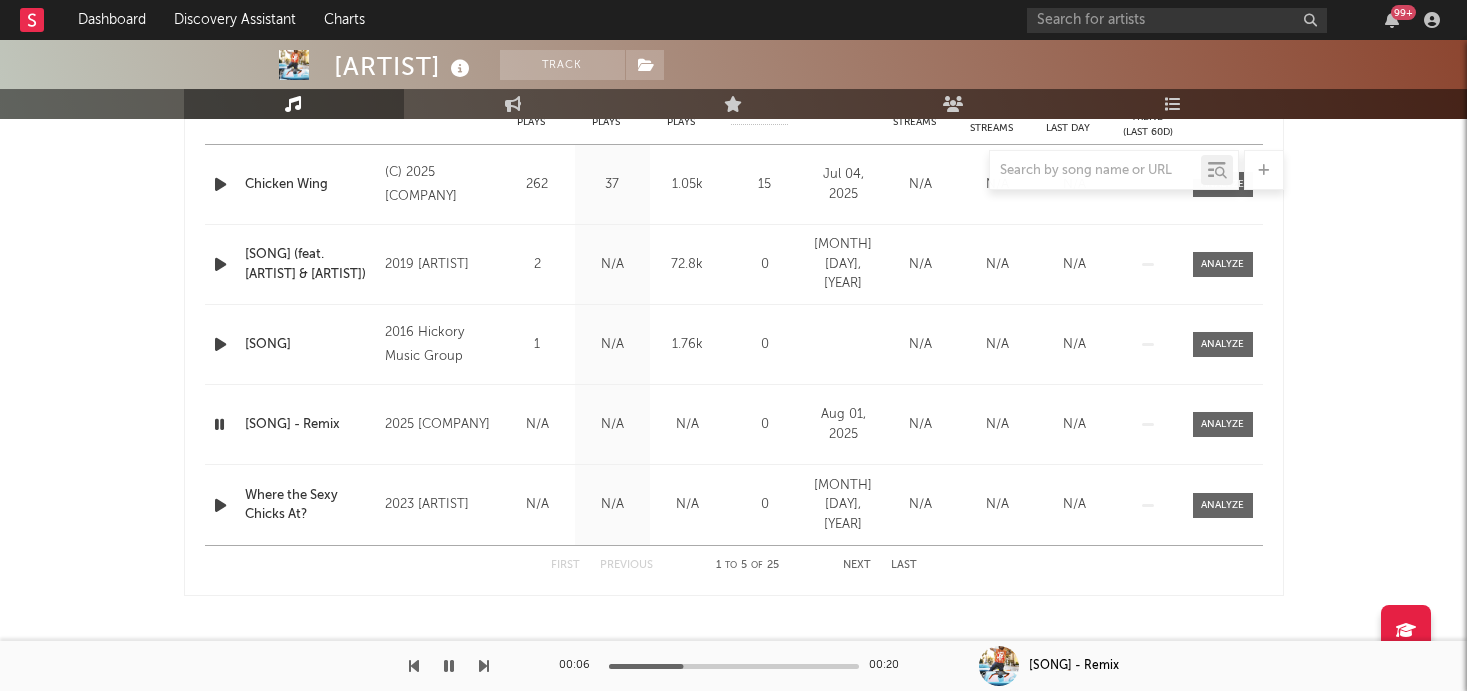 click at bounding box center [219, 424] 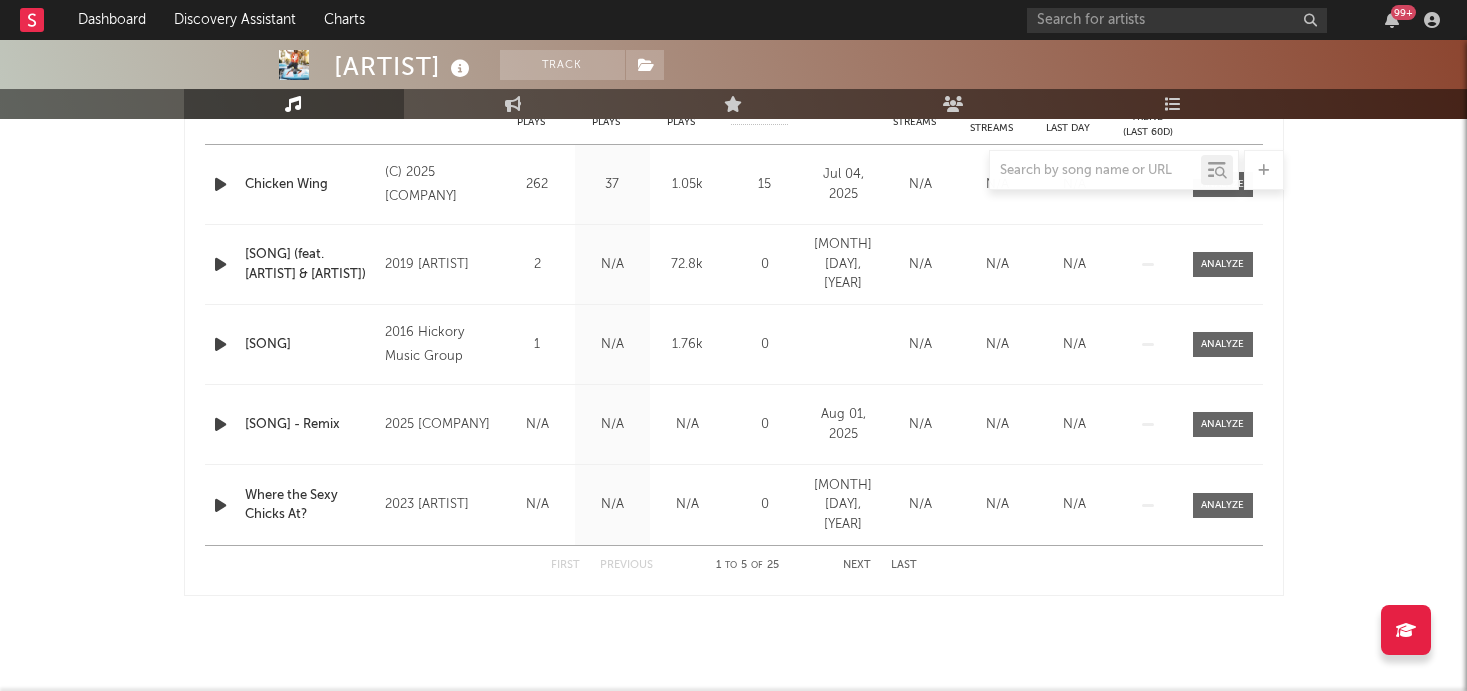 click on "[SONG] - Remix" at bounding box center [310, 425] 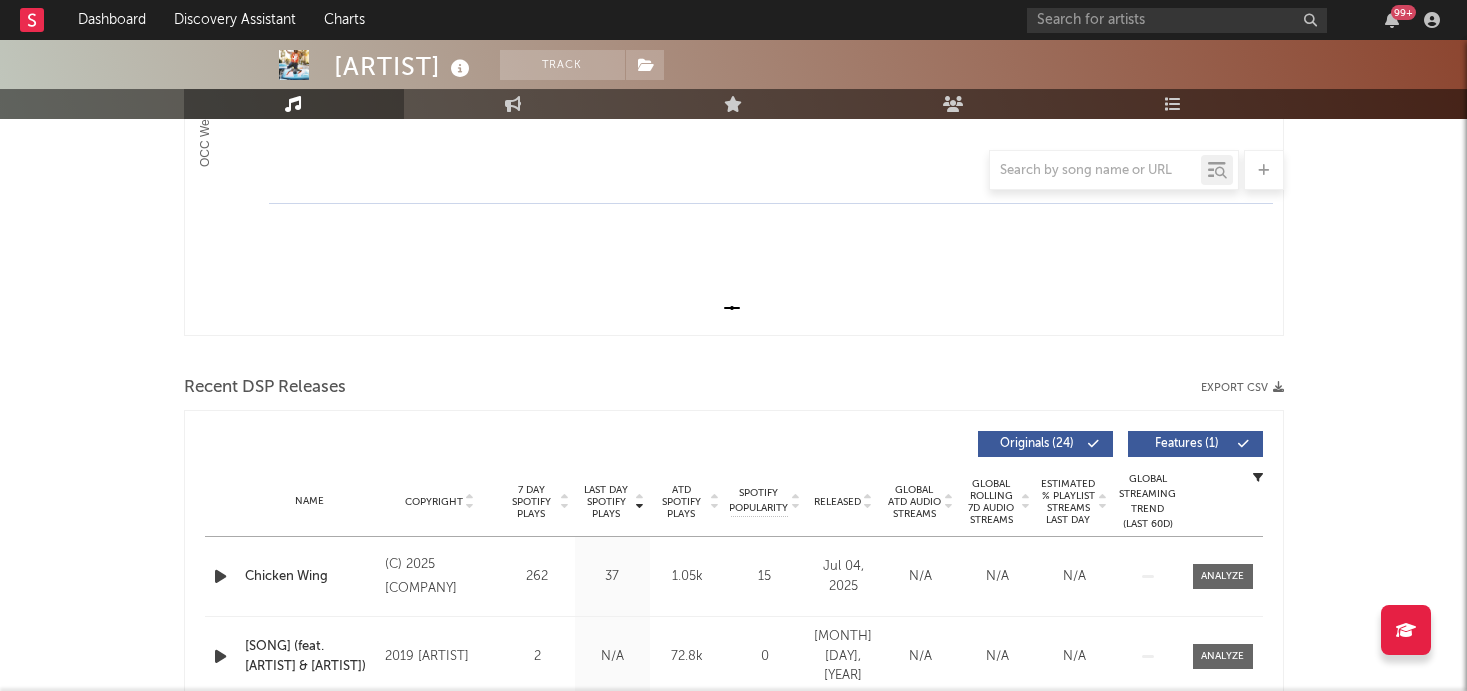 scroll, scrollTop: 116, scrollLeft: 0, axis: vertical 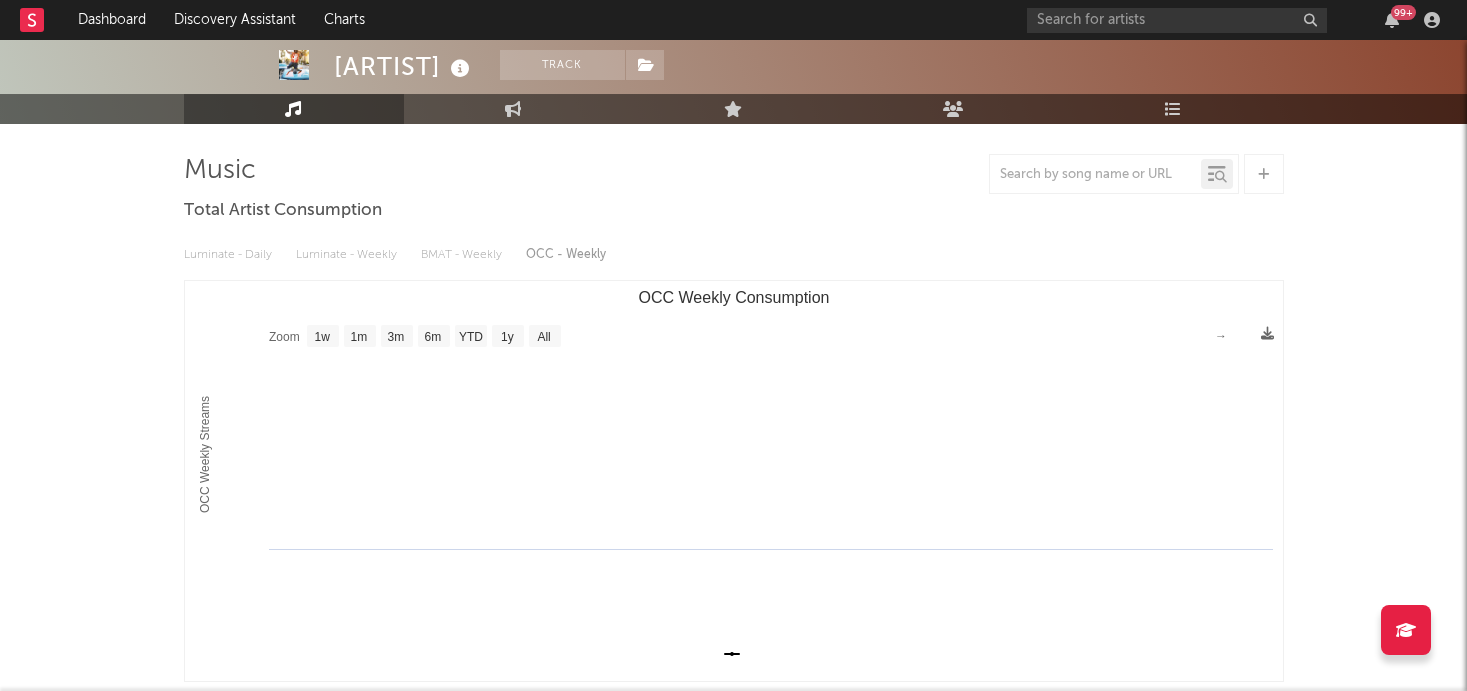 click at bounding box center (734, 174) 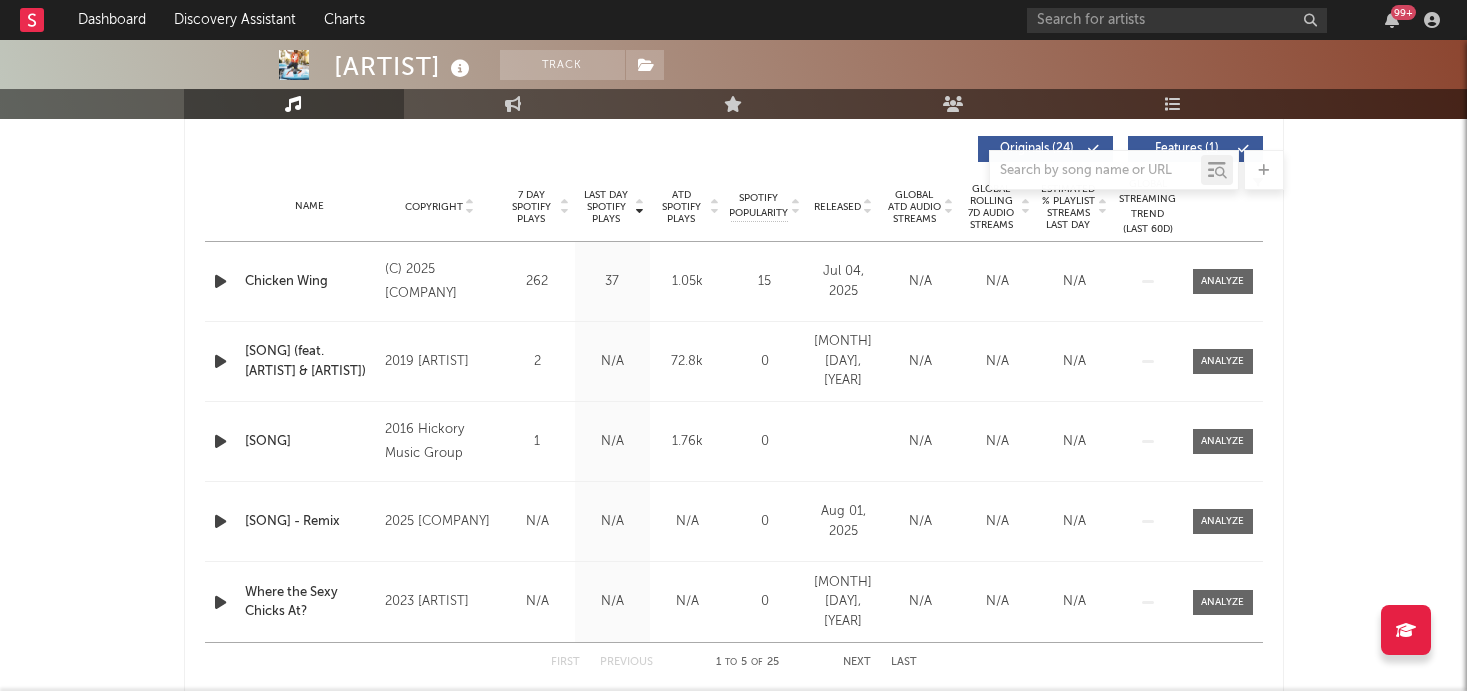 scroll, scrollTop: 782, scrollLeft: 0, axis: vertical 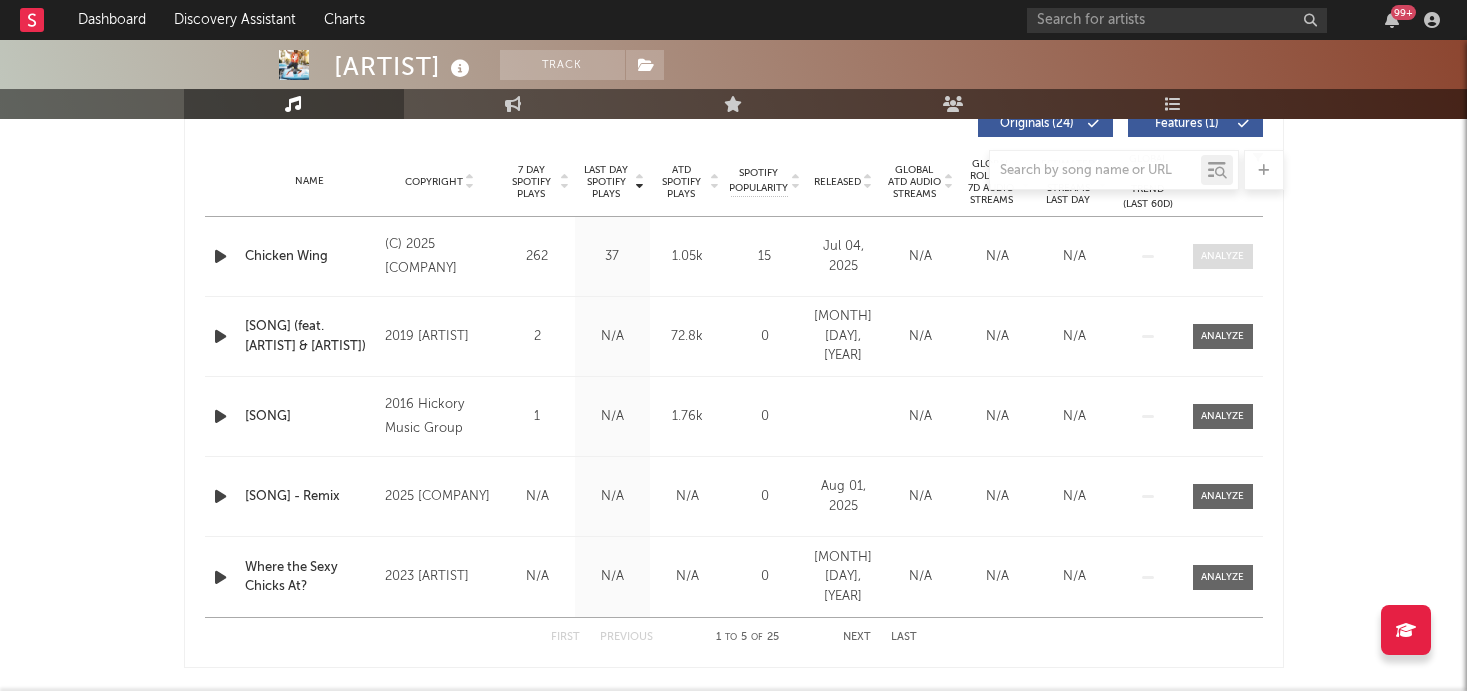 click at bounding box center [1222, 256] 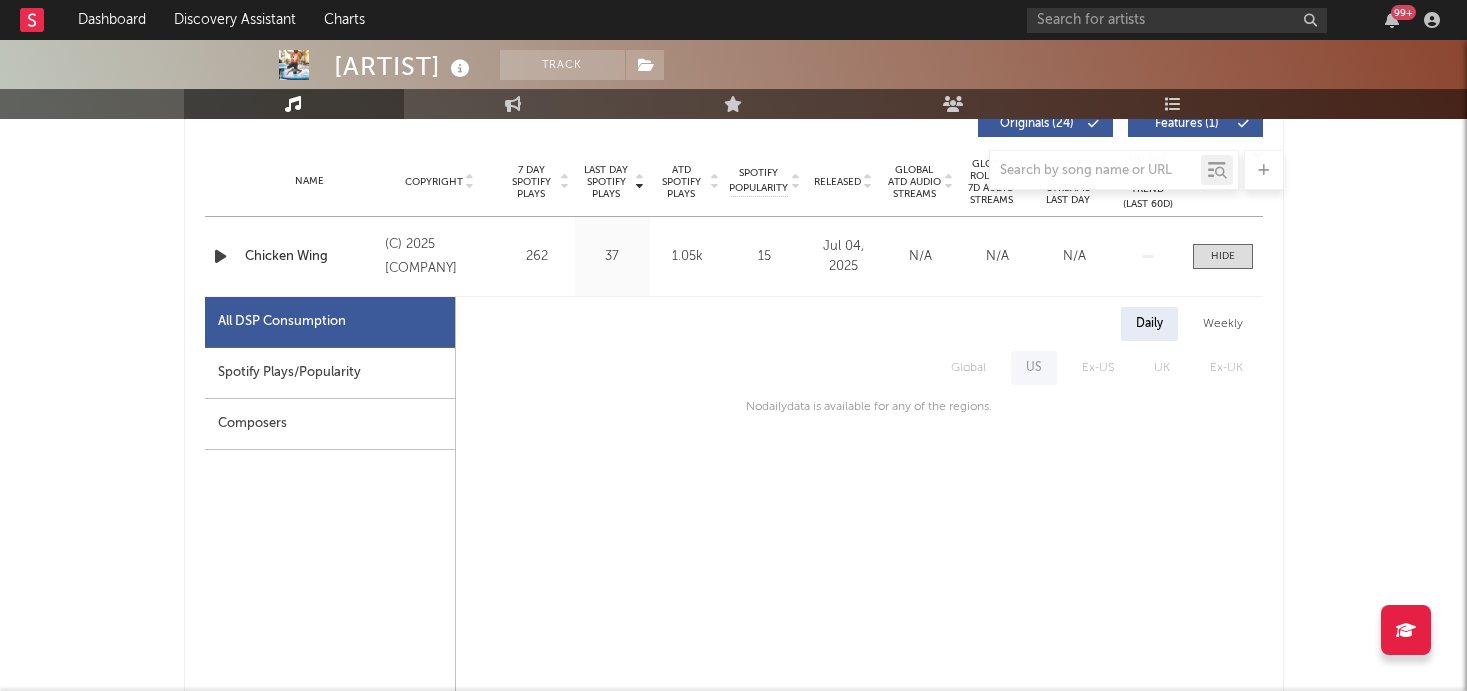 click on "Composers" at bounding box center (330, 424) 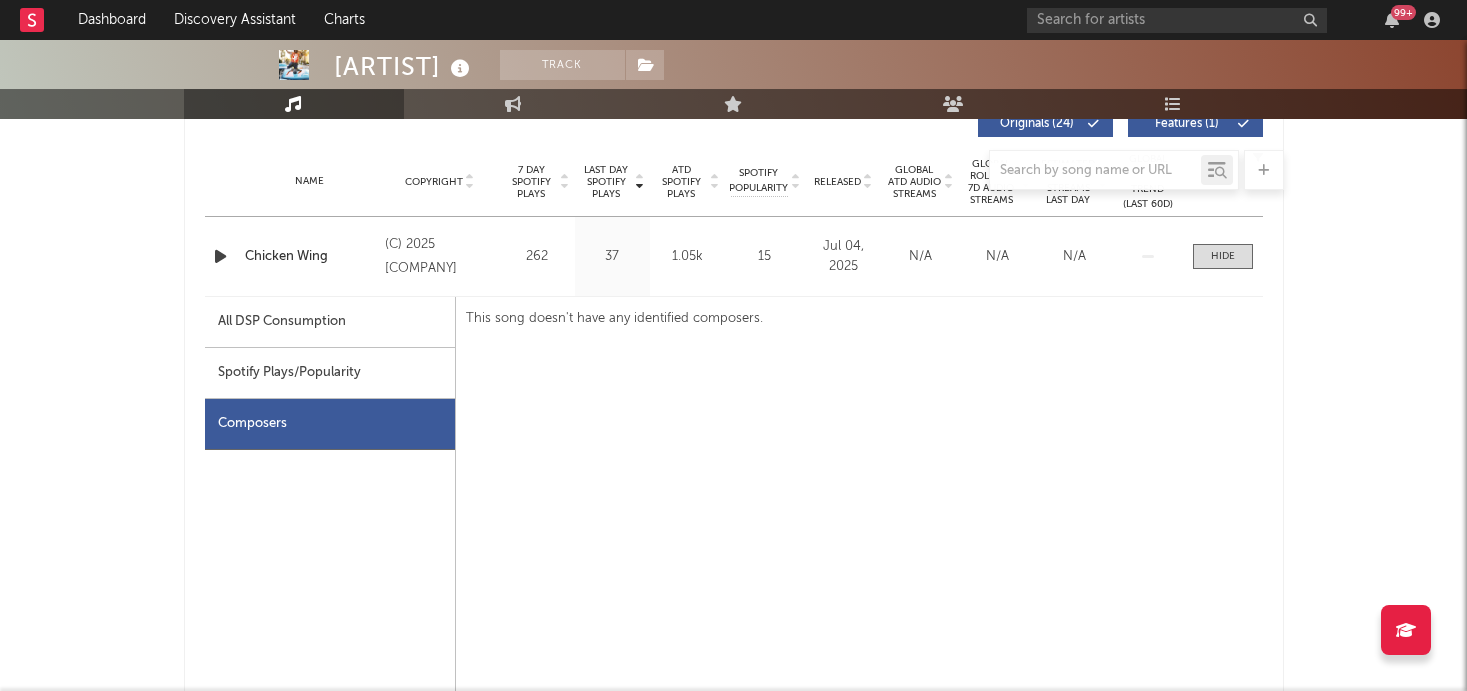 click on "Spotify Plays/Popularity" at bounding box center (330, 373) 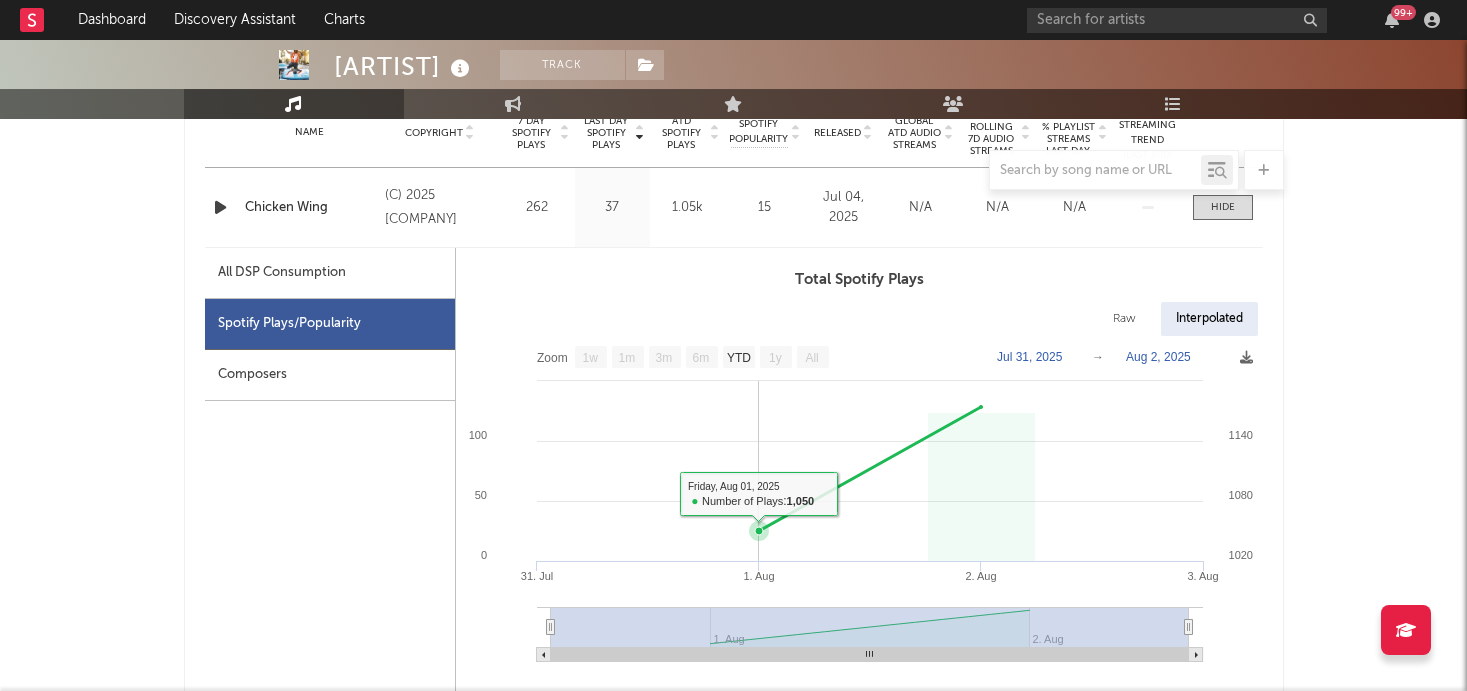 scroll, scrollTop: 833, scrollLeft: 0, axis: vertical 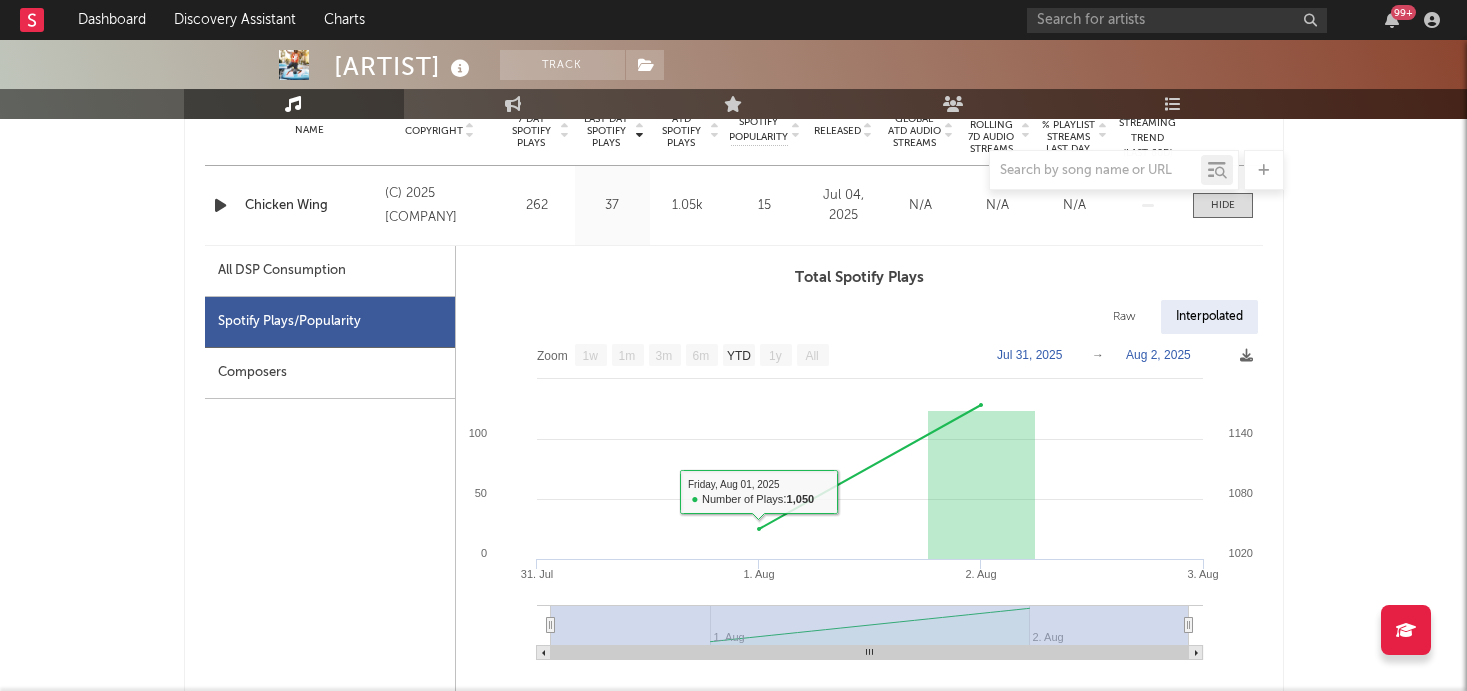 click on "All DSP Consumption" at bounding box center [282, 271] 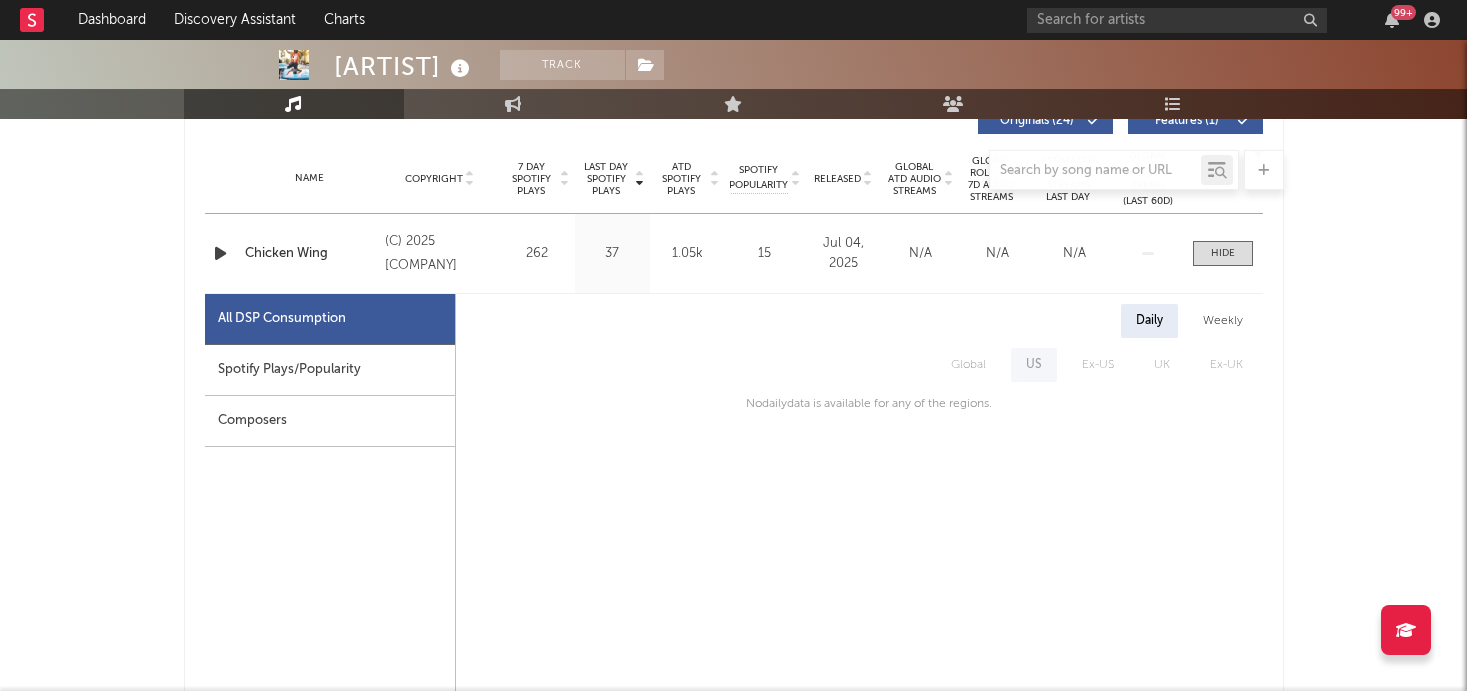 scroll, scrollTop: 924, scrollLeft: 0, axis: vertical 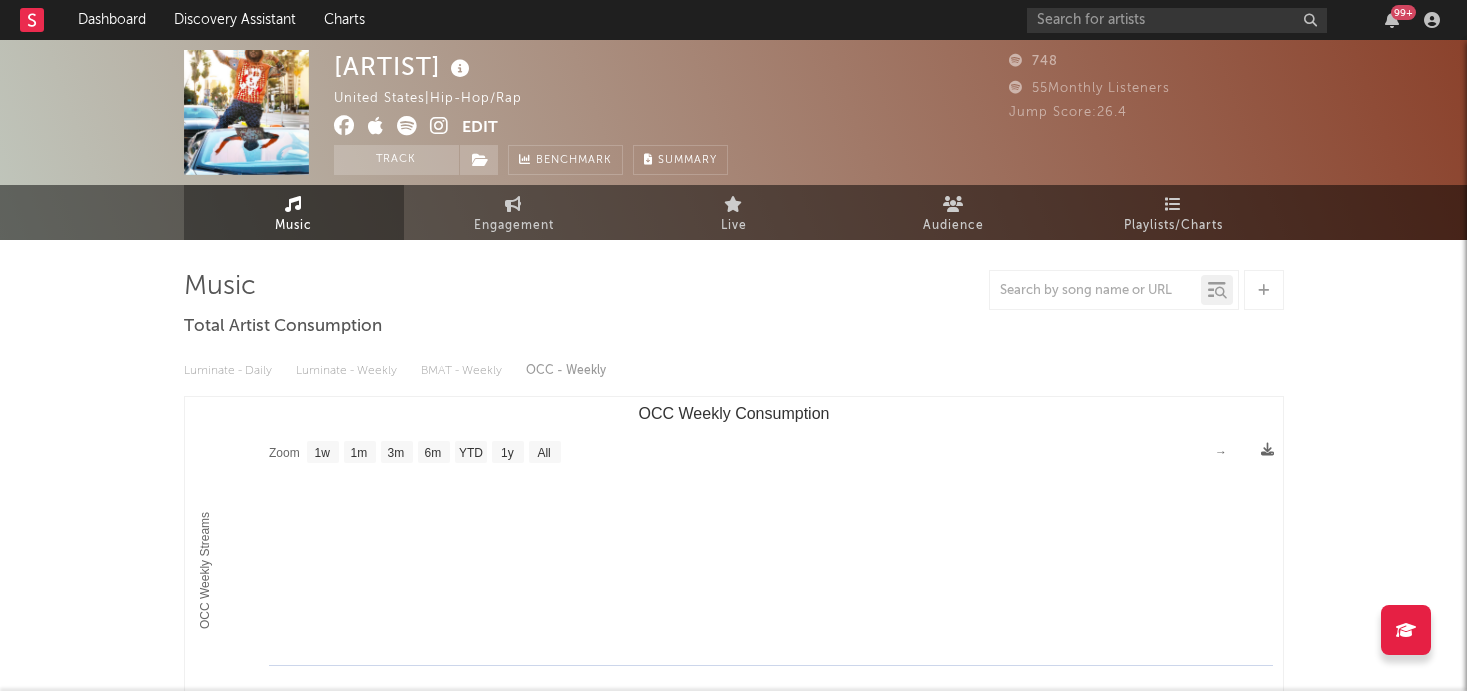 click at bounding box center [1221, 293] 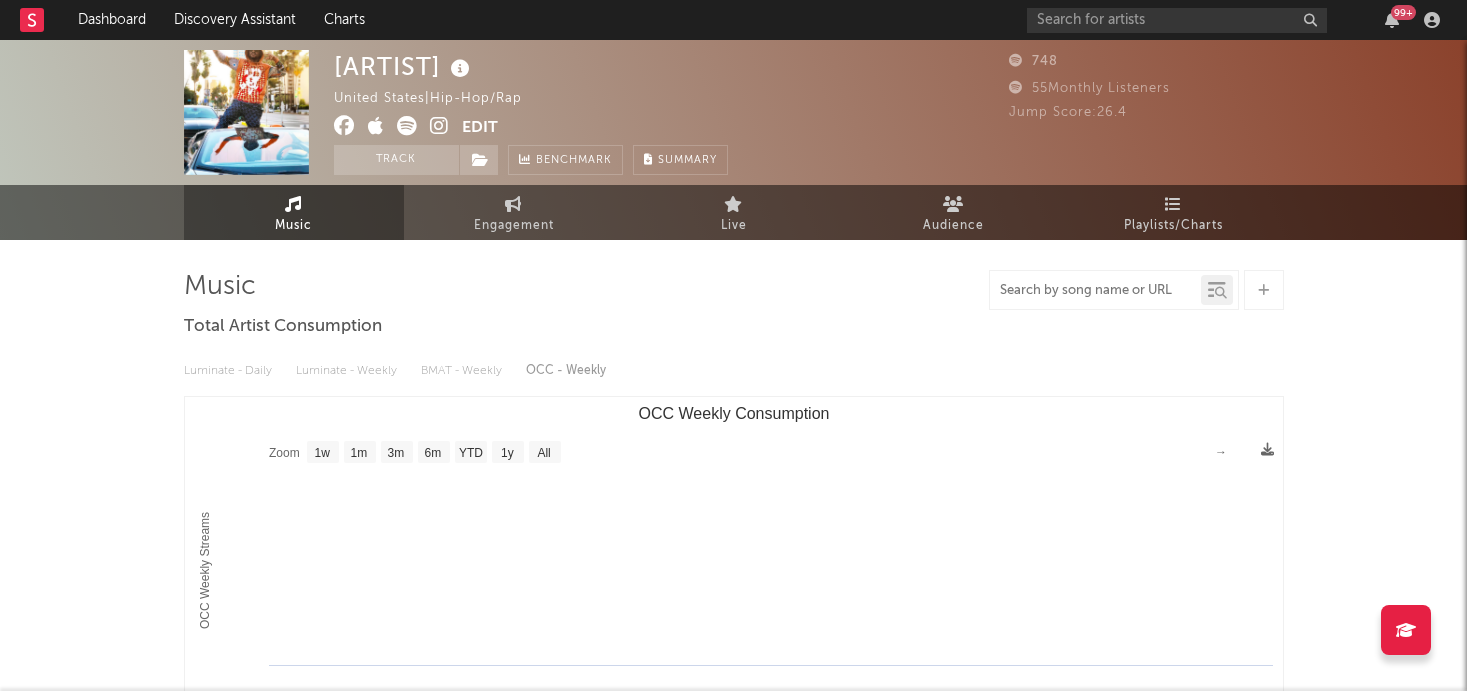 click at bounding box center [1095, 291] 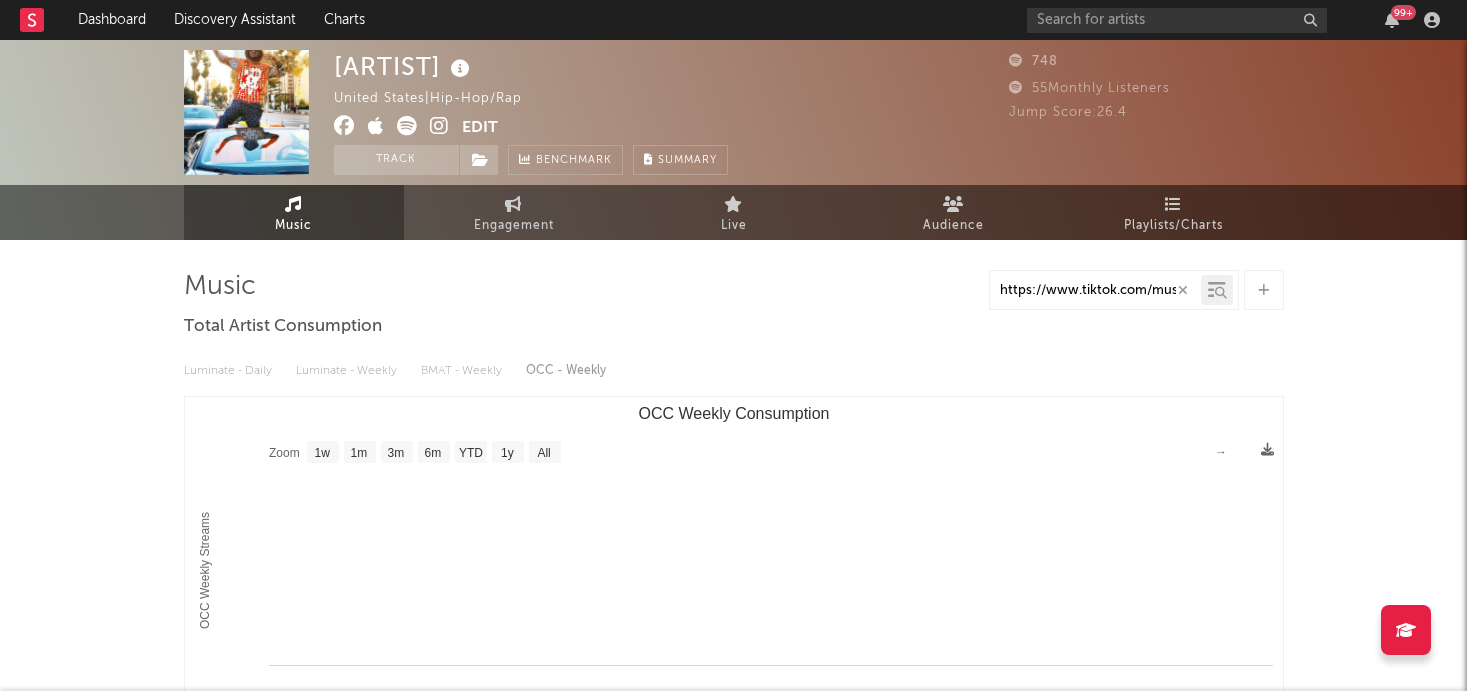 scroll, scrollTop: 0, scrollLeft: 550, axis: horizontal 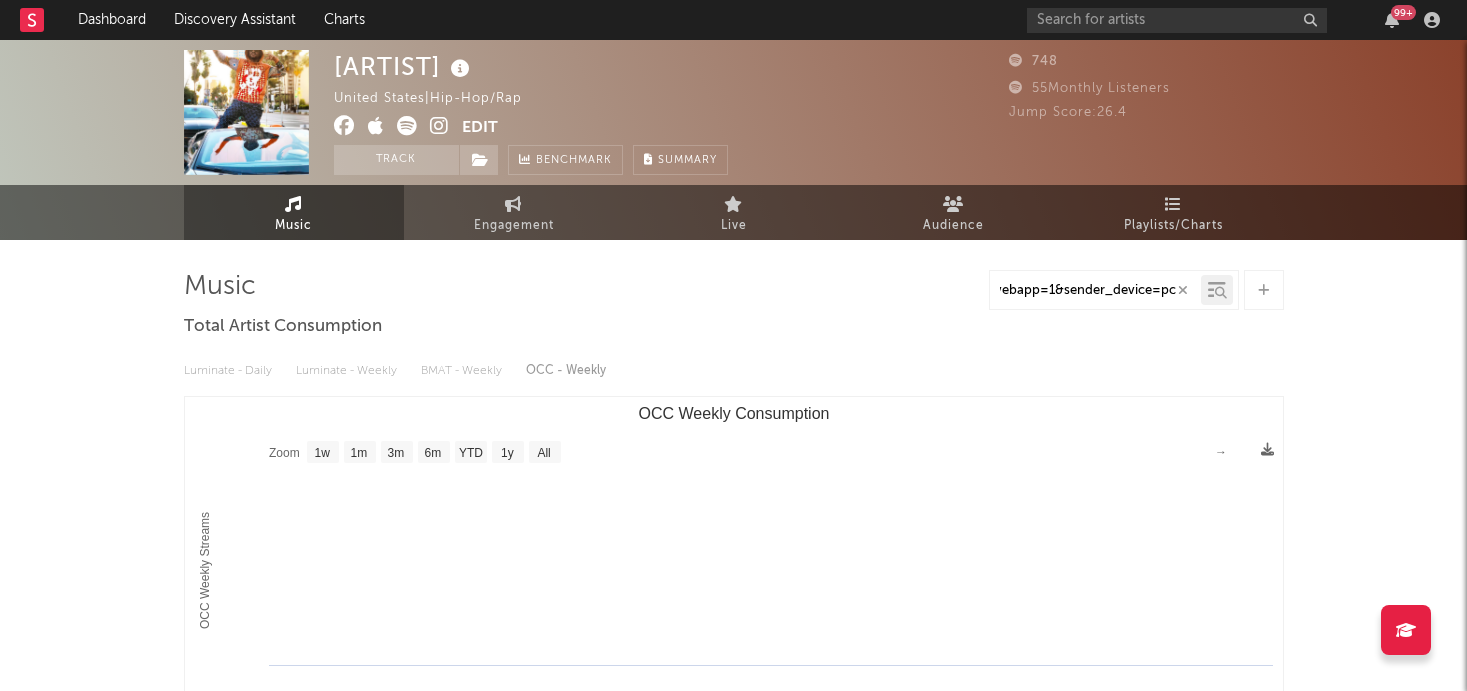 type on "https://www.tiktok.com/music/[SONG]-Remix-7529942036537362433?is_from_webapp=1&sender_device=pc" 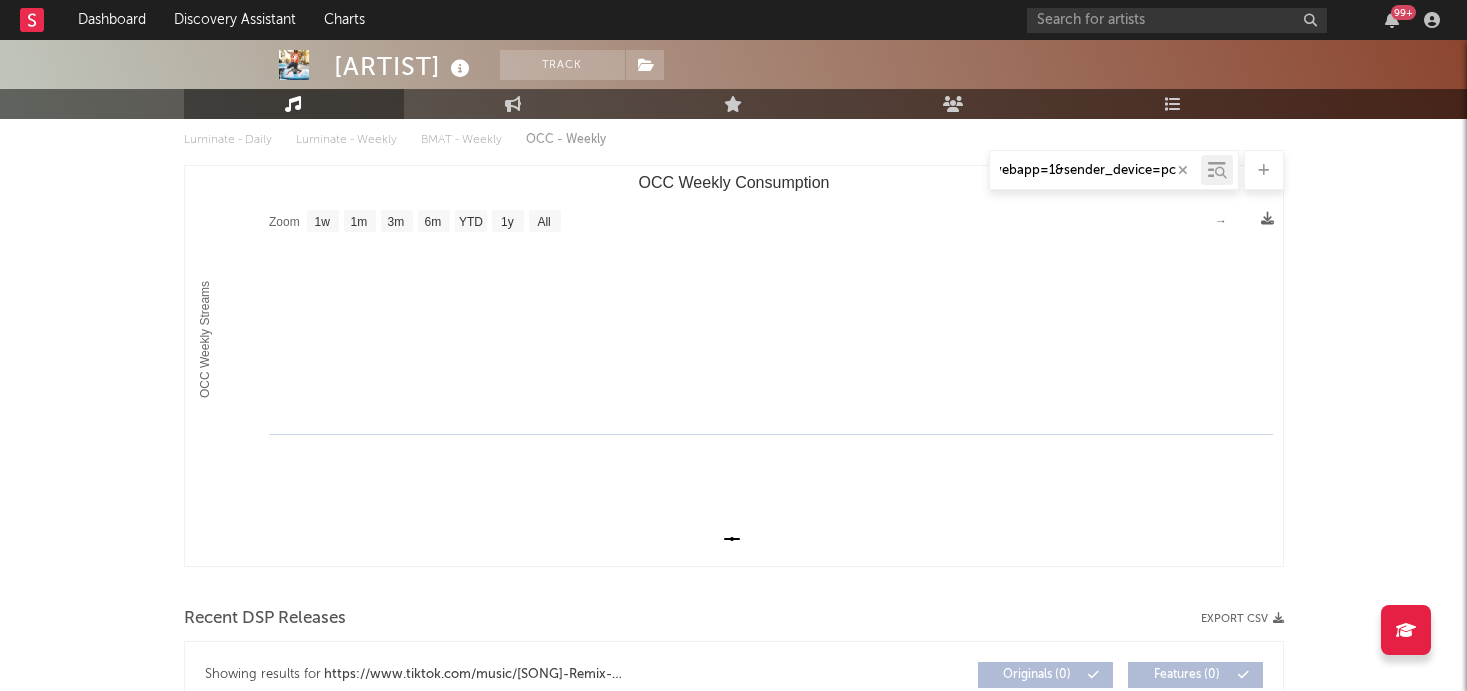 scroll, scrollTop: 0, scrollLeft: 0, axis: both 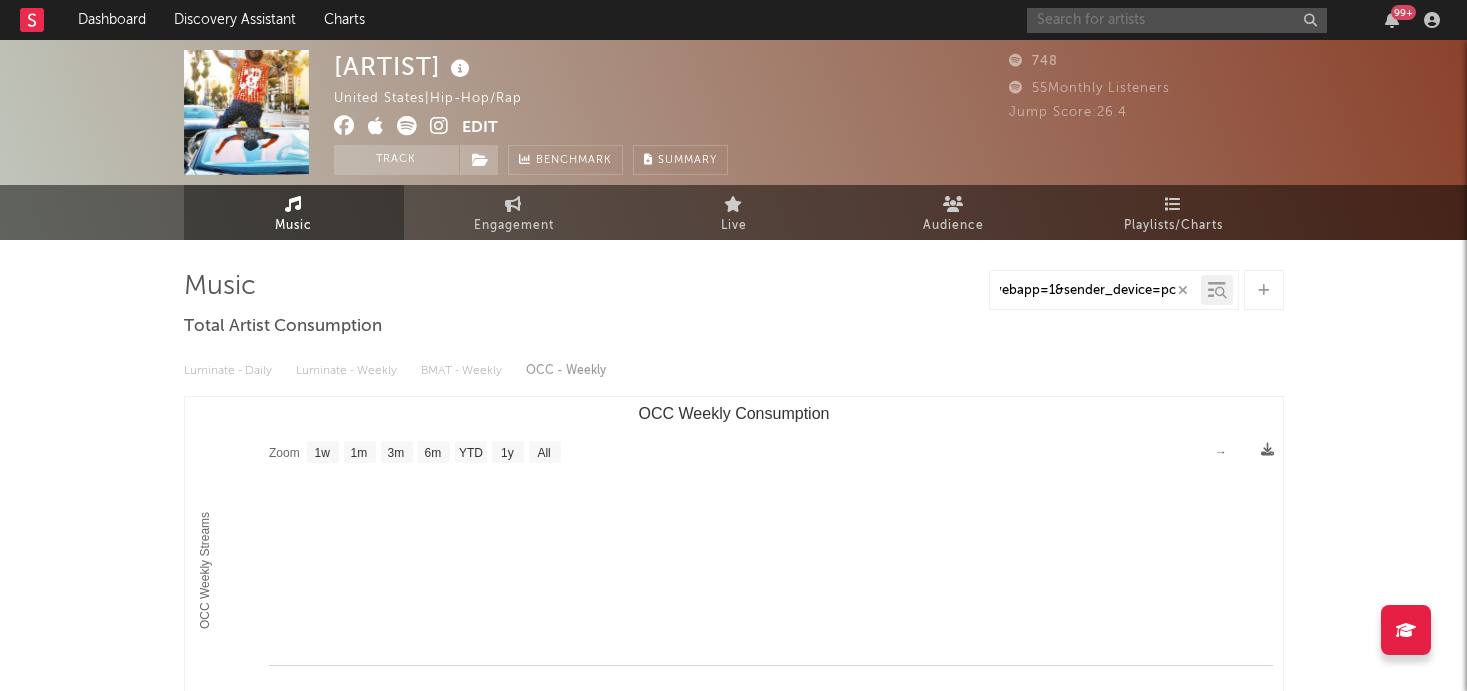 click at bounding box center [1177, 20] 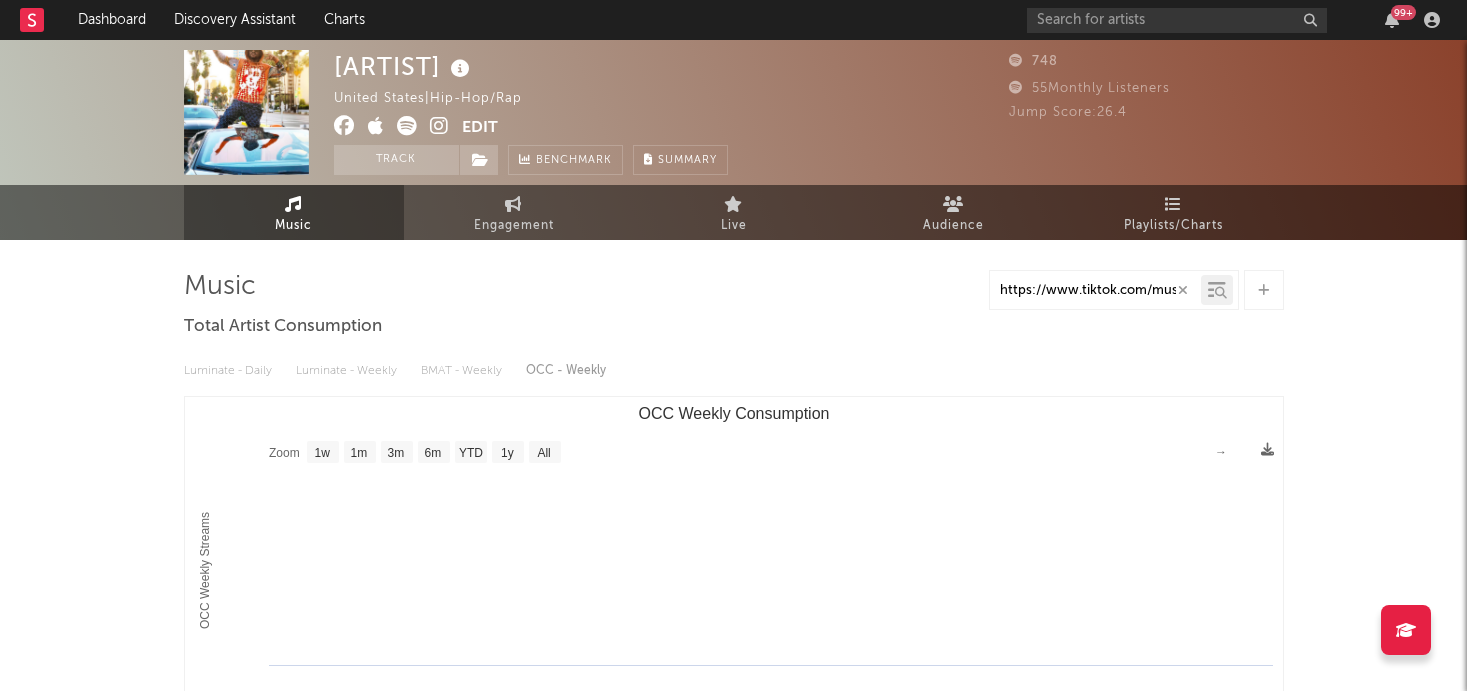 click on "Music" at bounding box center (294, 212) 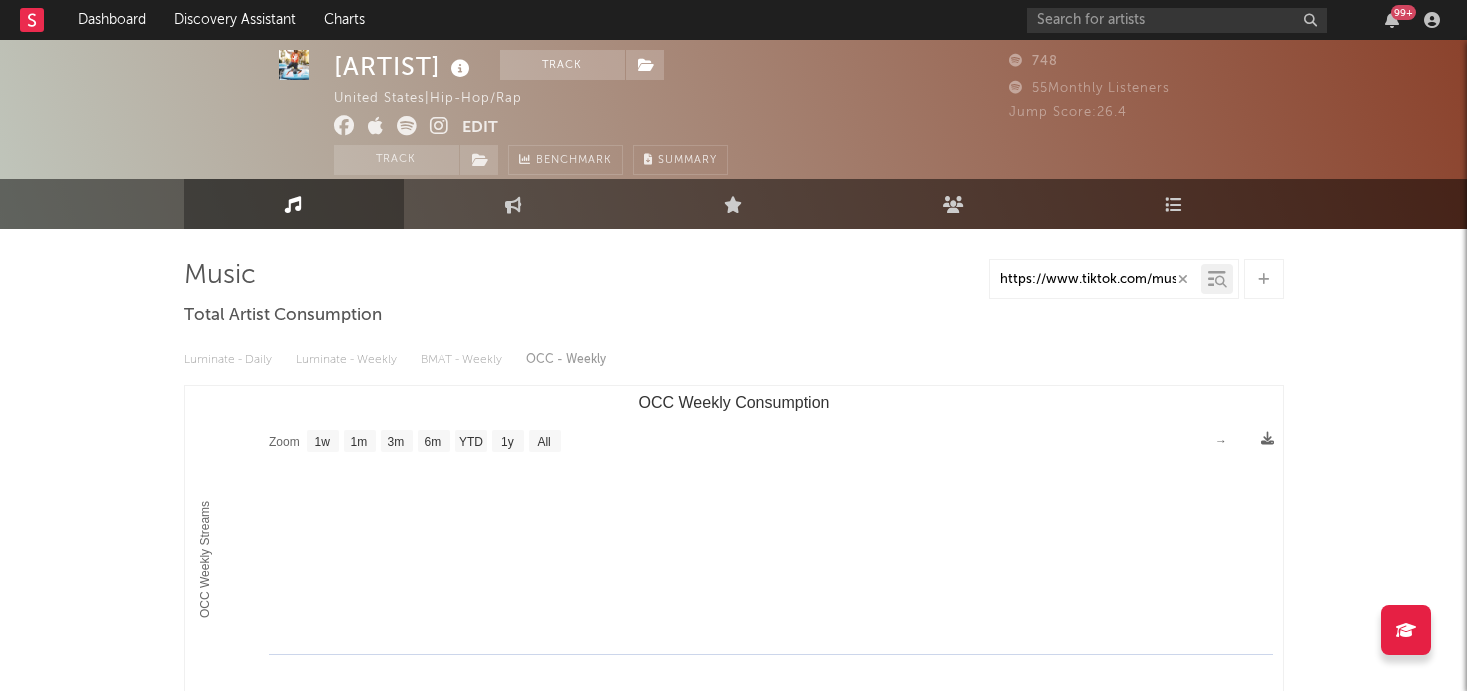 scroll, scrollTop: 0, scrollLeft: 0, axis: both 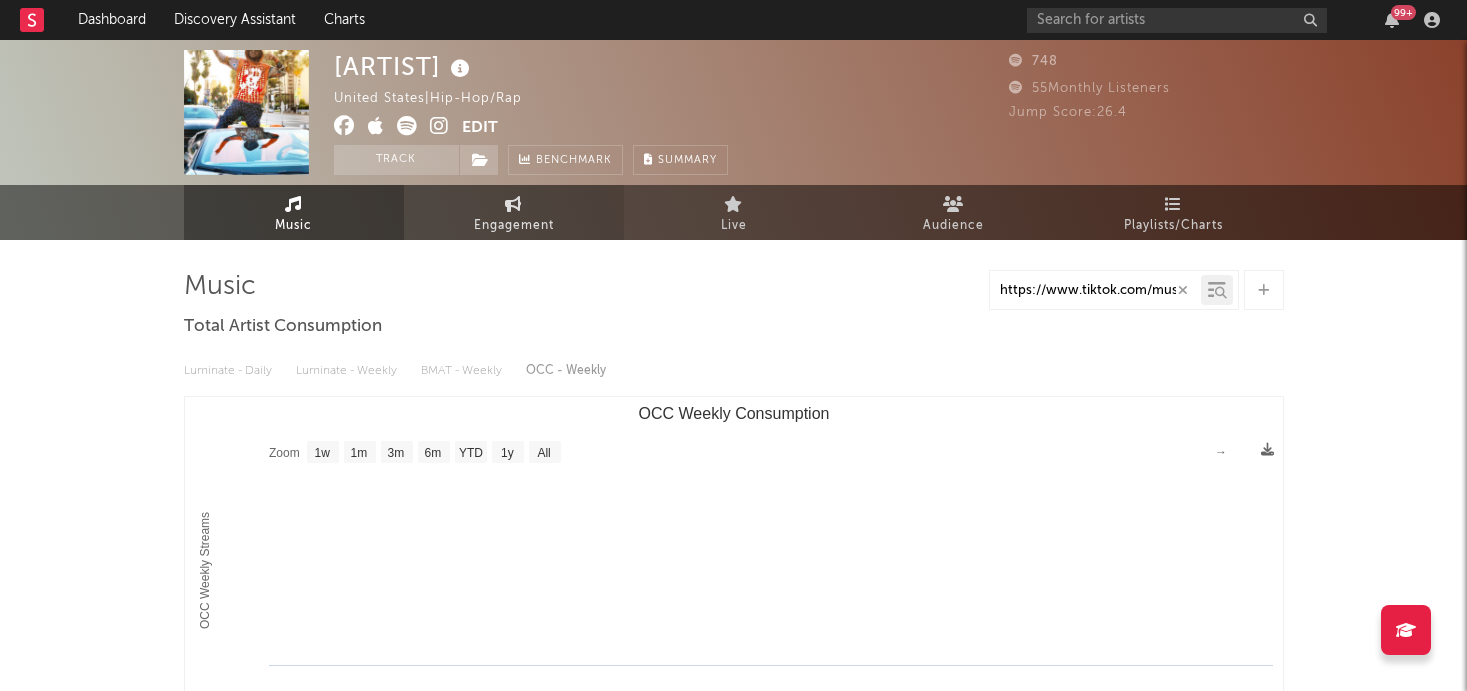 click on "Engagement" at bounding box center [514, 212] 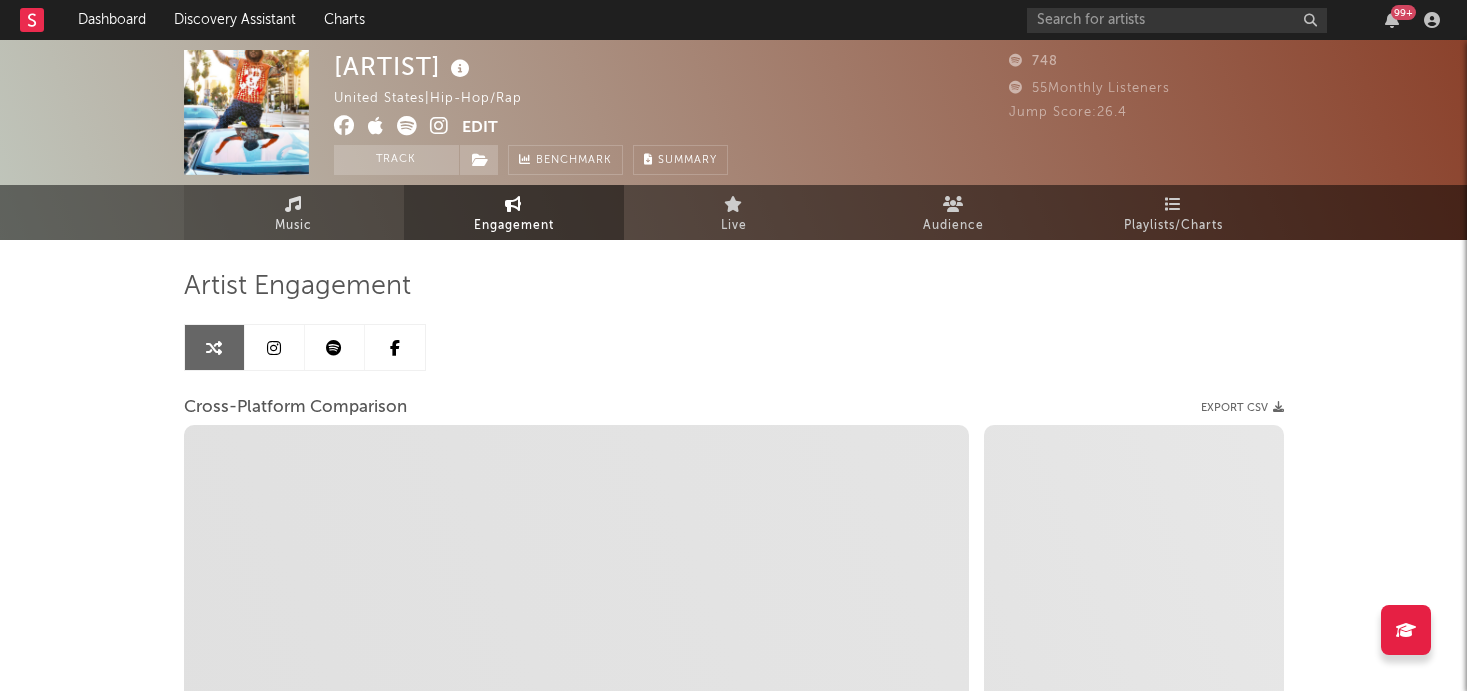 click on "Music" at bounding box center (293, 226) 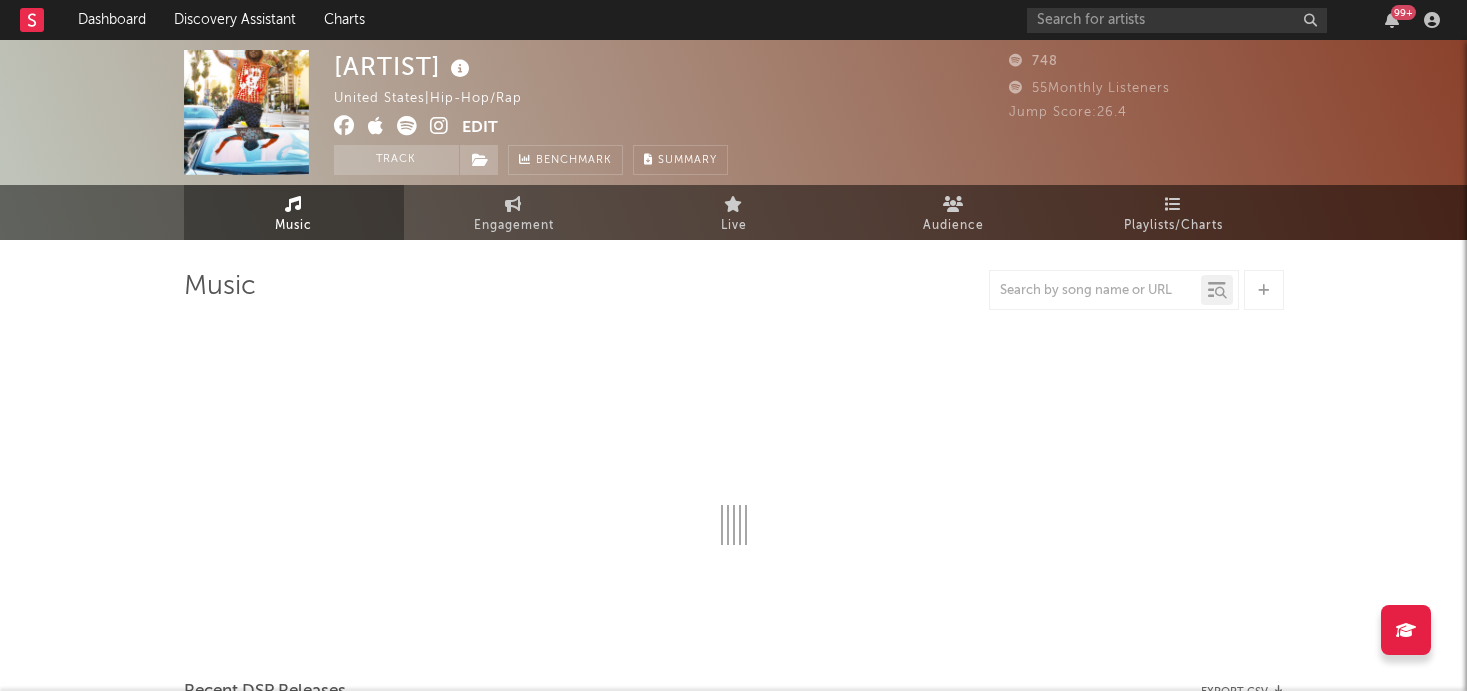 select on "1w" 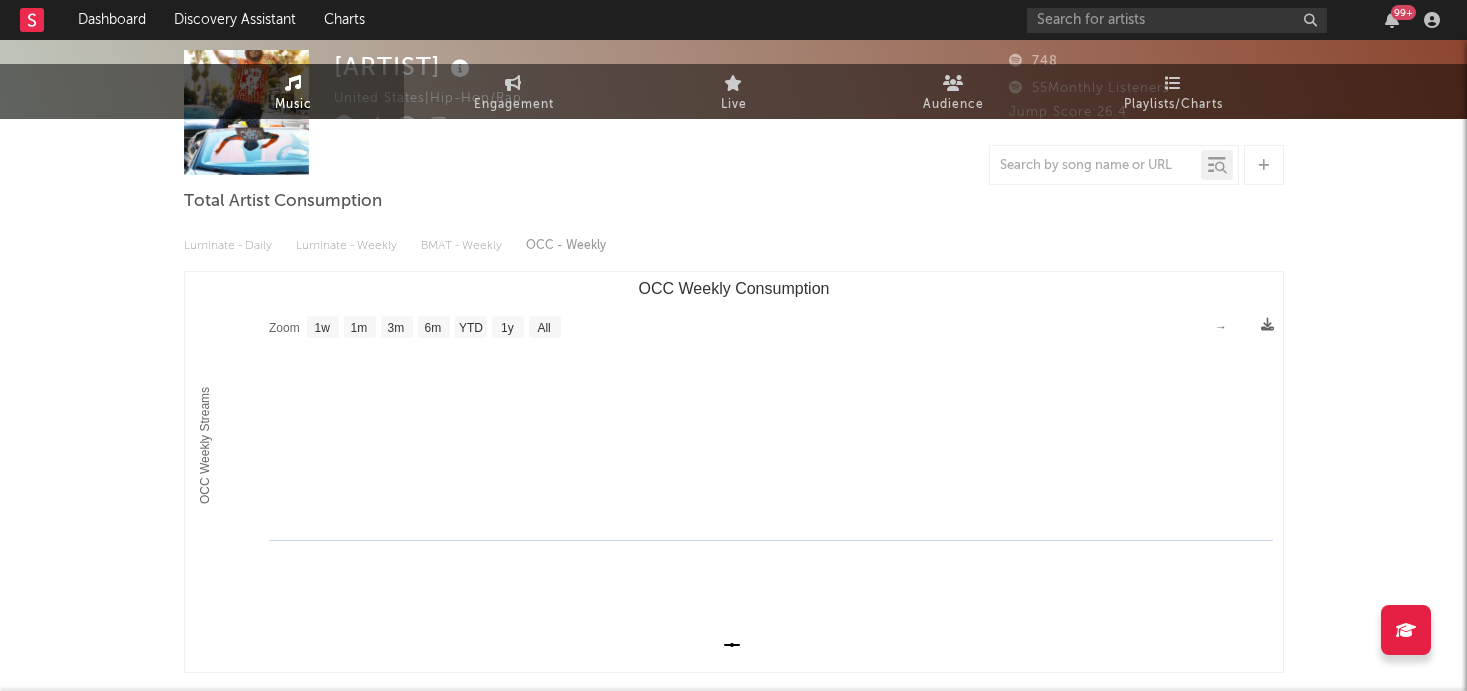 scroll, scrollTop: 0, scrollLeft: 0, axis: both 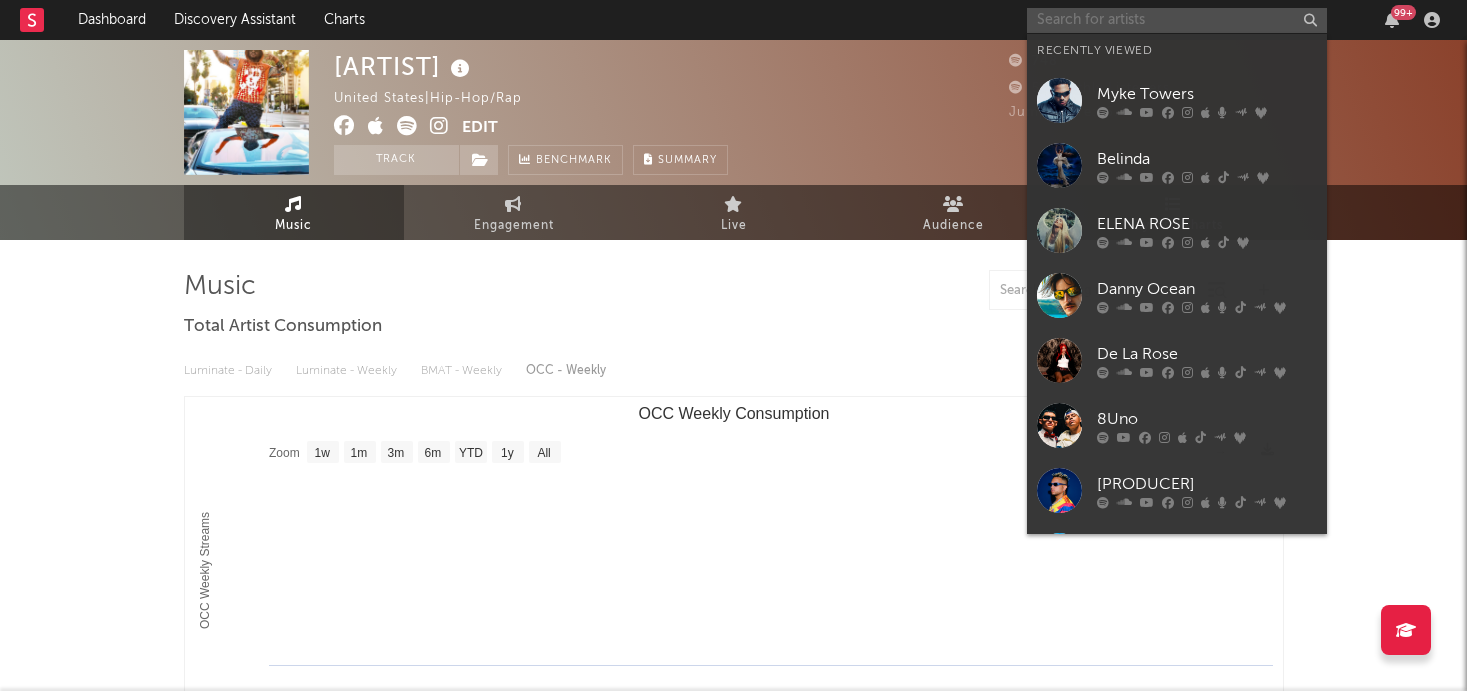 click at bounding box center (1177, 20) 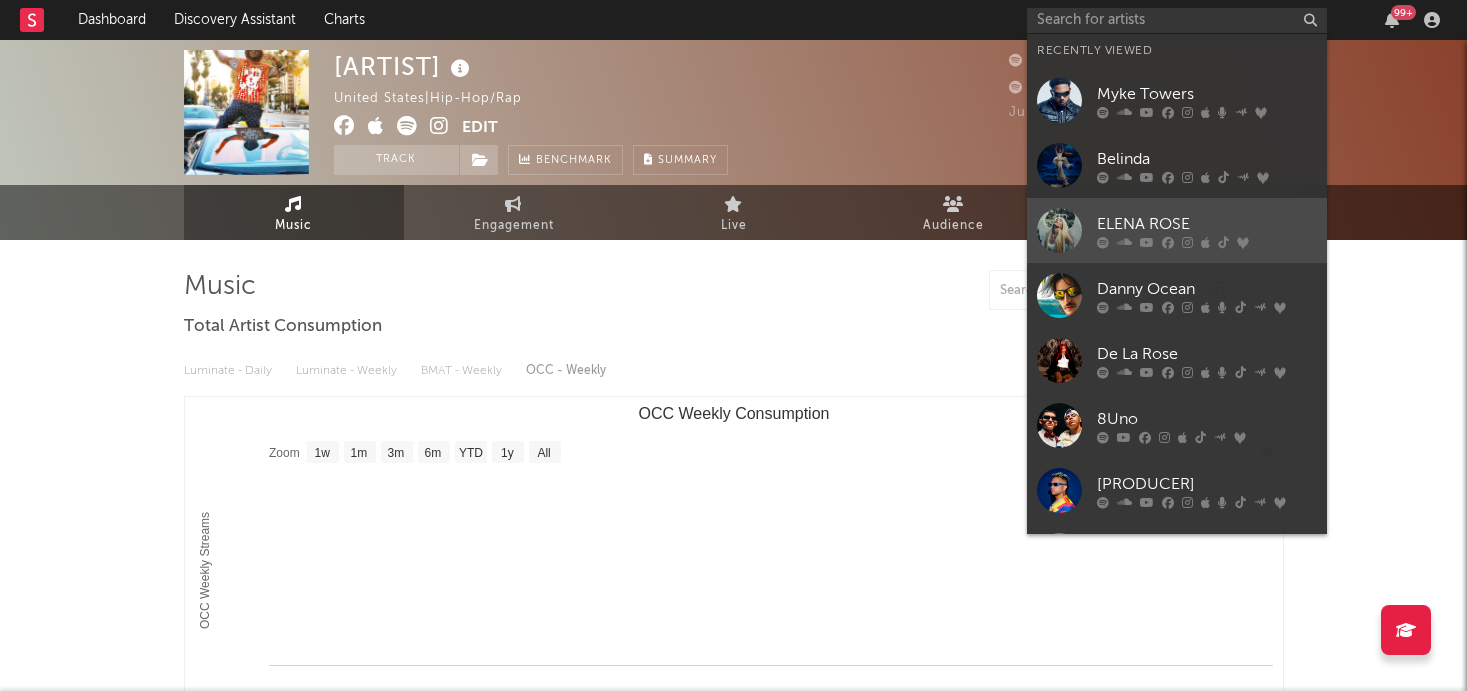 click at bounding box center [1059, 230] 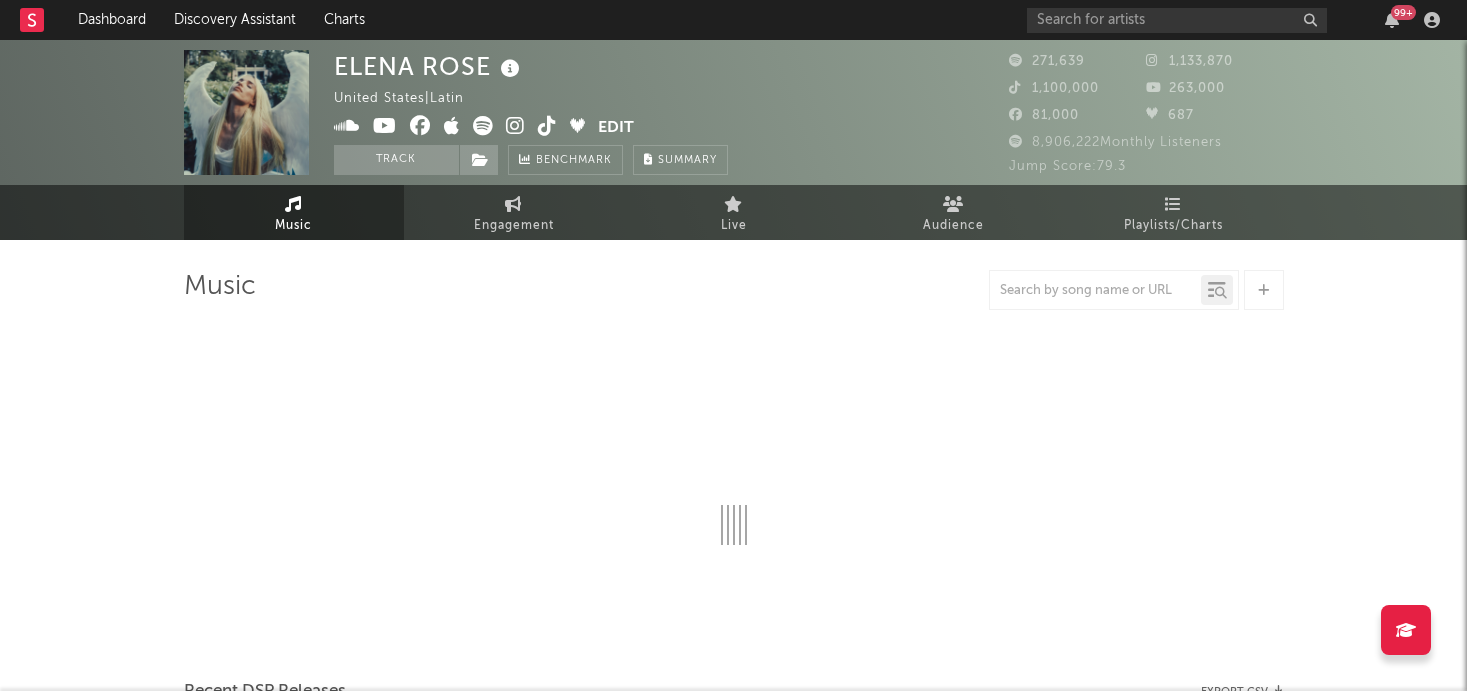 select on "6m" 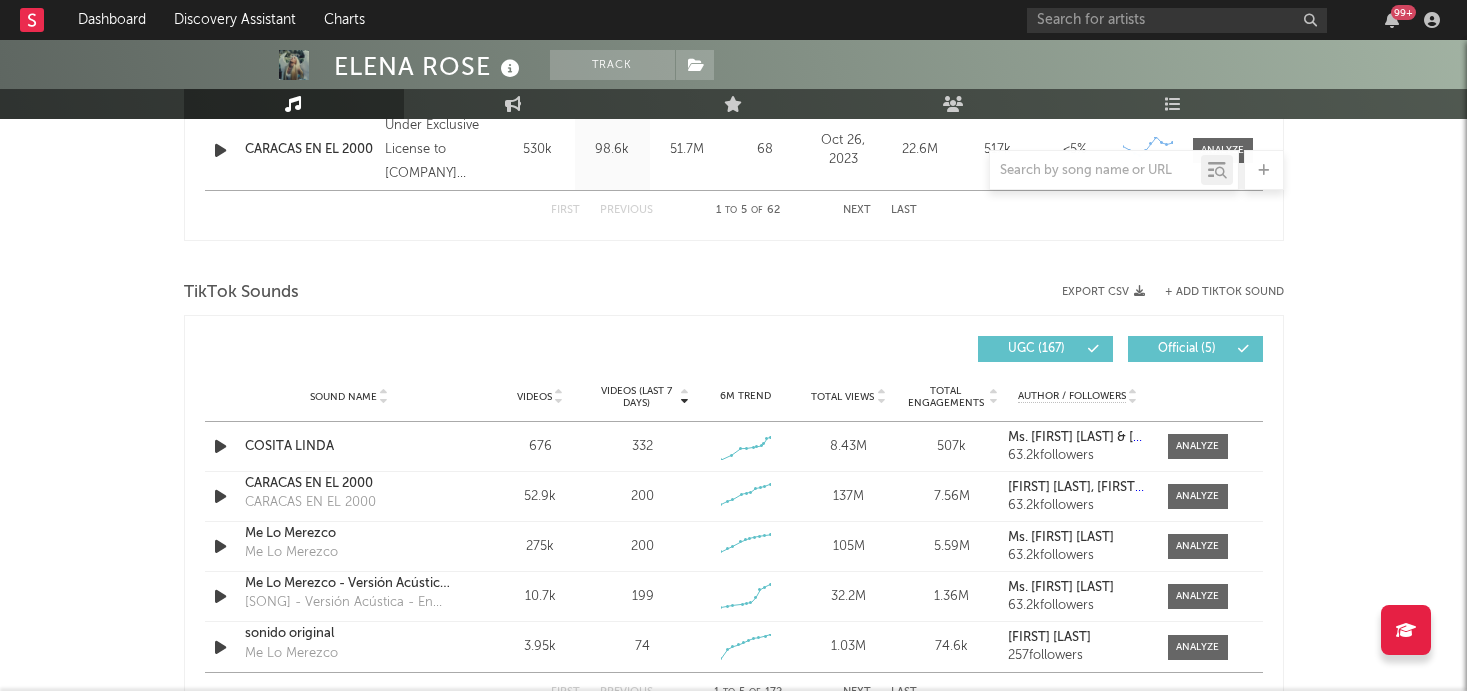 scroll, scrollTop: 1275, scrollLeft: 0, axis: vertical 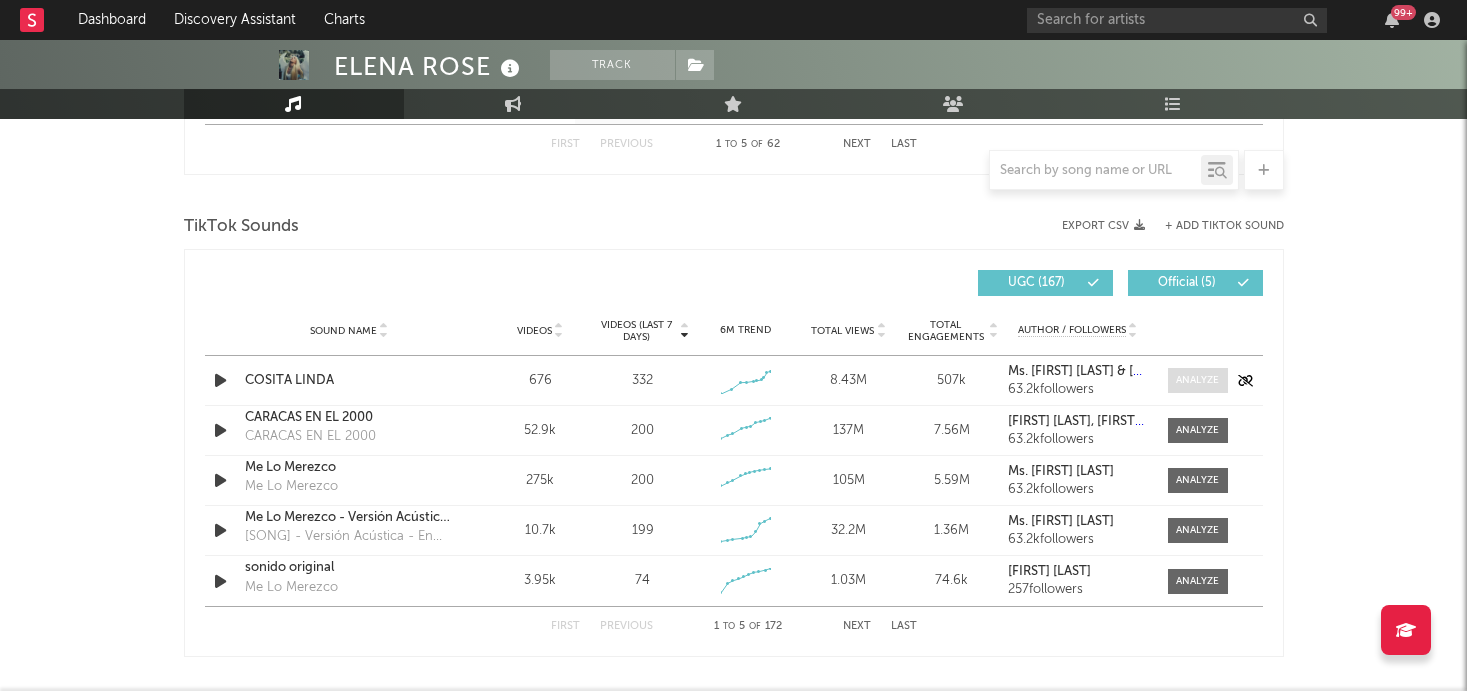 click at bounding box center (1197, 380) 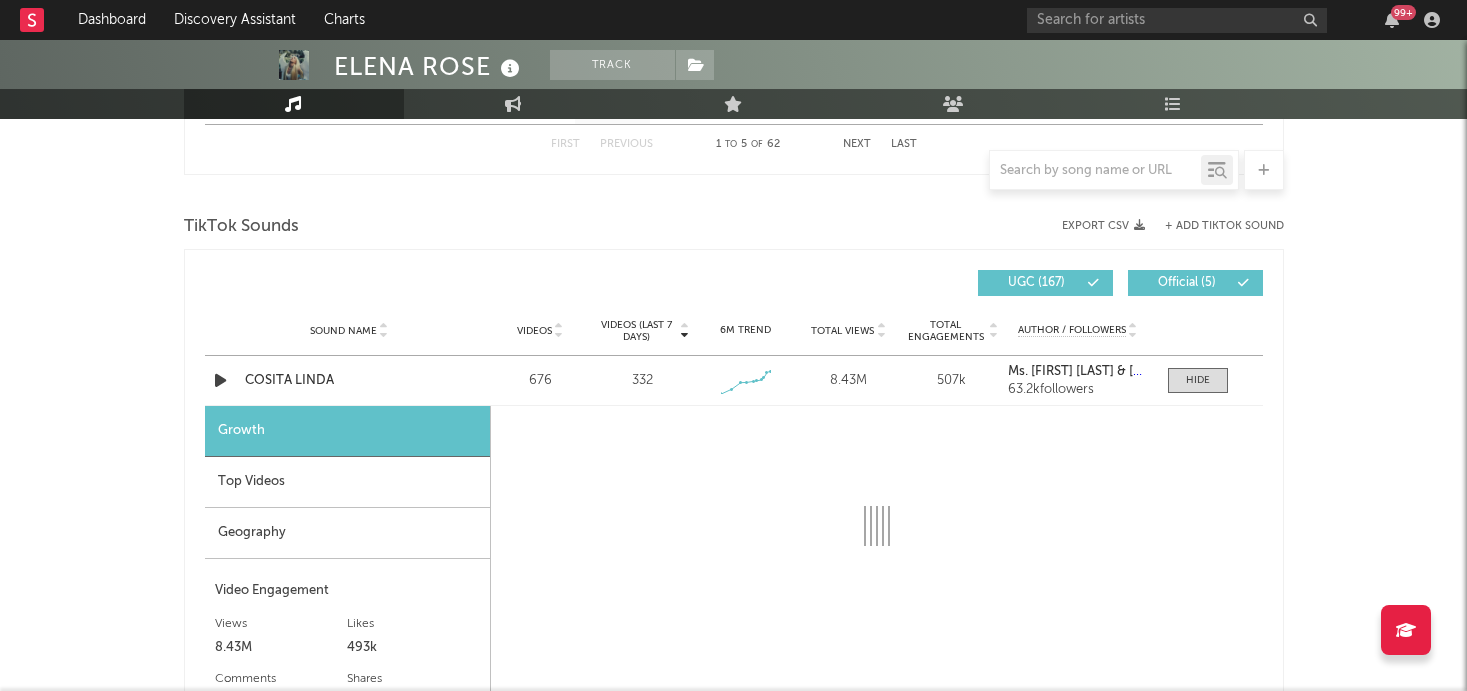 select on "1w" 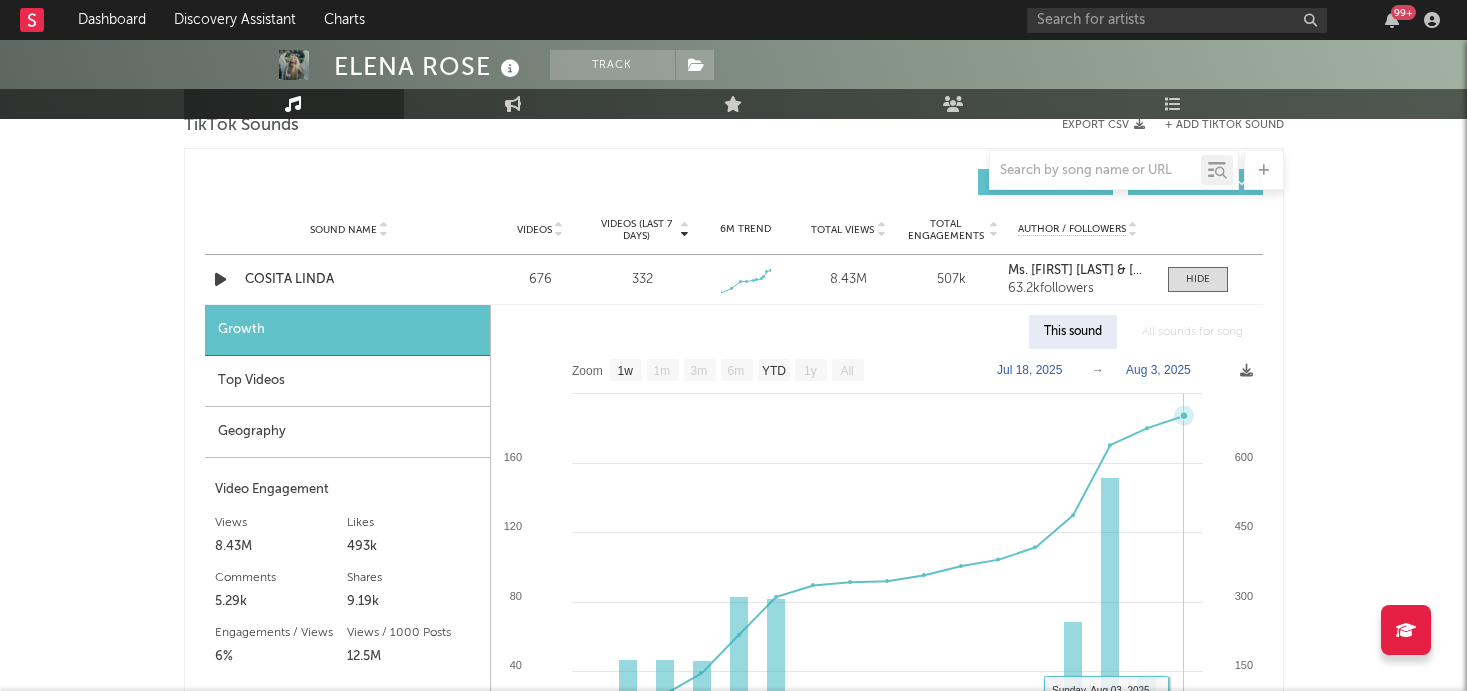 scroll, scrollTop: 1357, scrollLeft: 0, axis: vertical 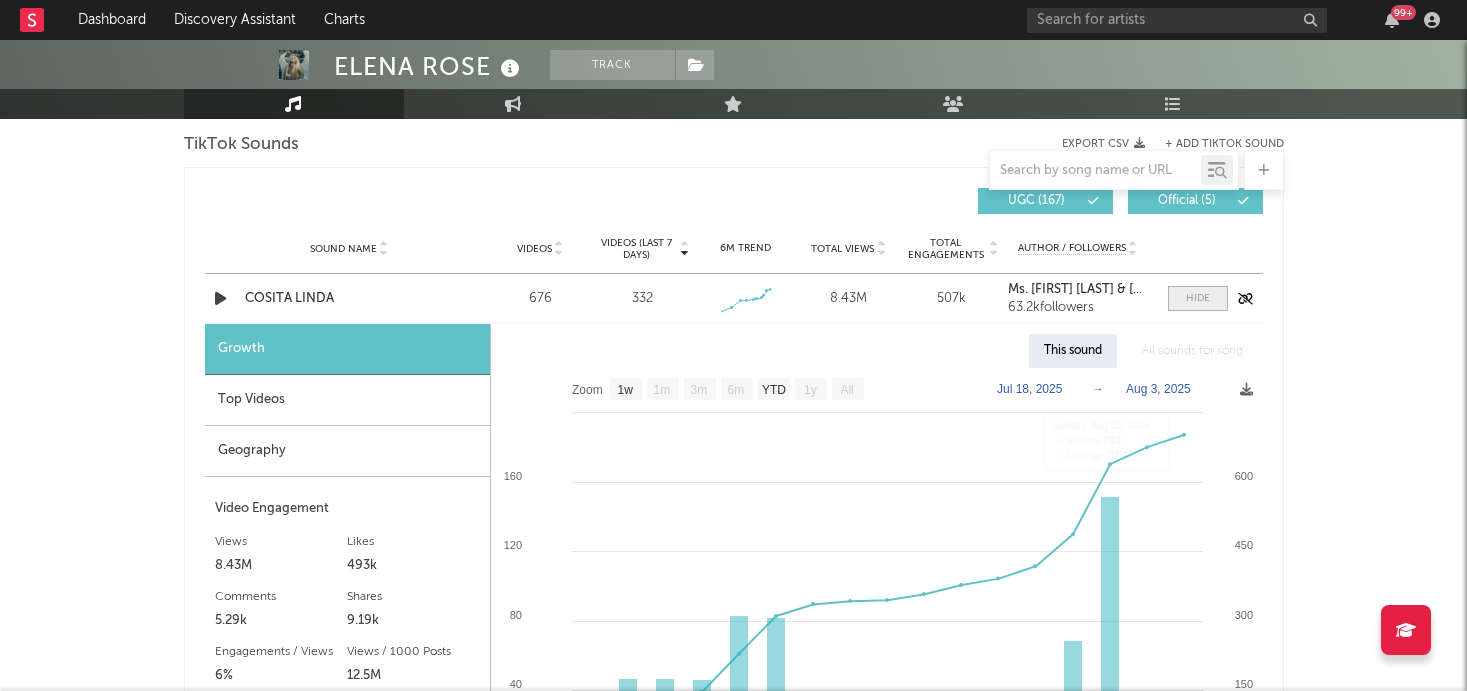 click at bounding box center [1198, 298] 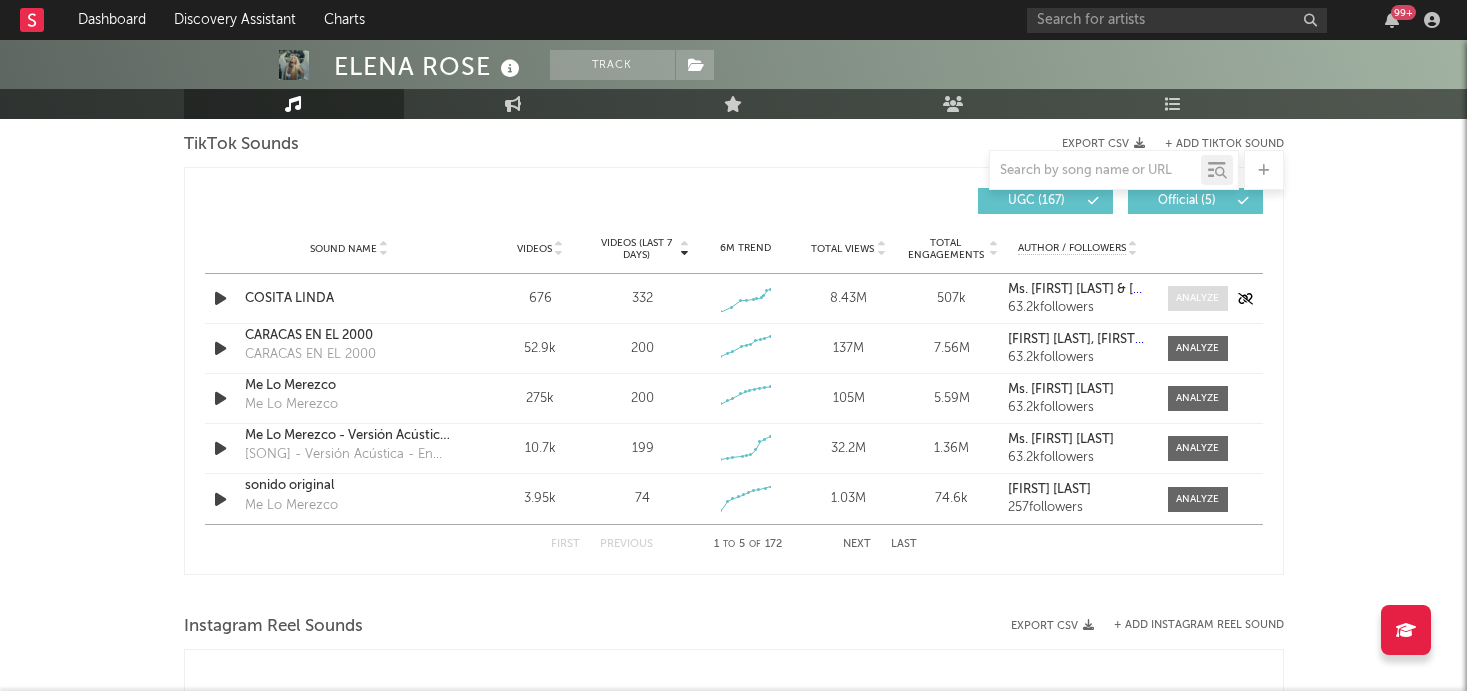 click at bounding box center (1197, 298) 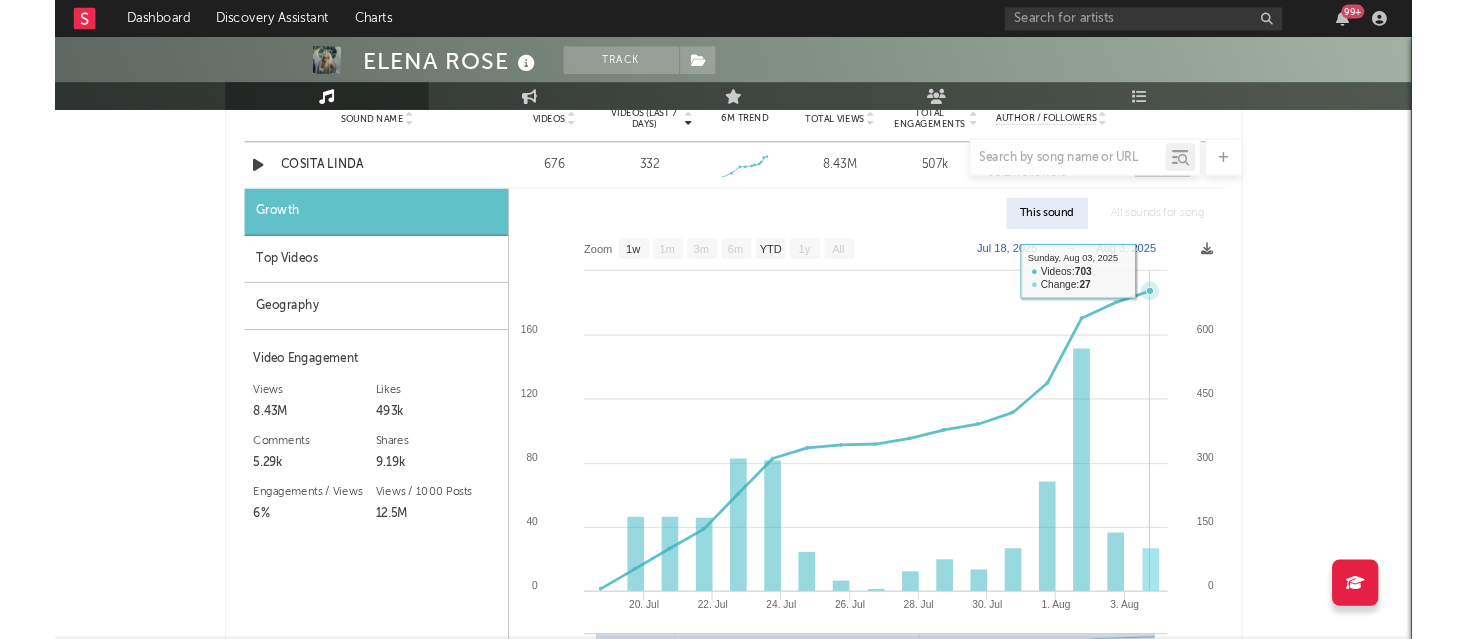 scroll, scrollTop: 1478, scrollLeft: 0, axis: vertical 